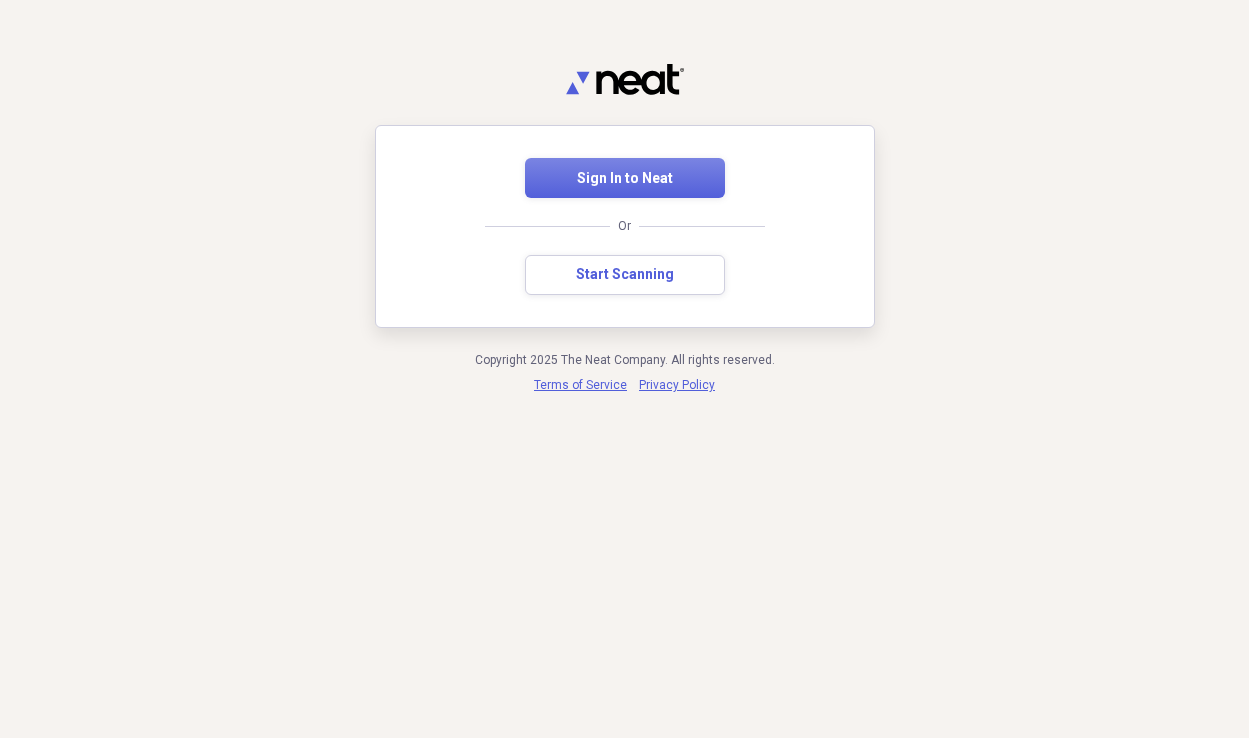 scroll, scrollTop: 0, scrollLeft: 0, axis: both 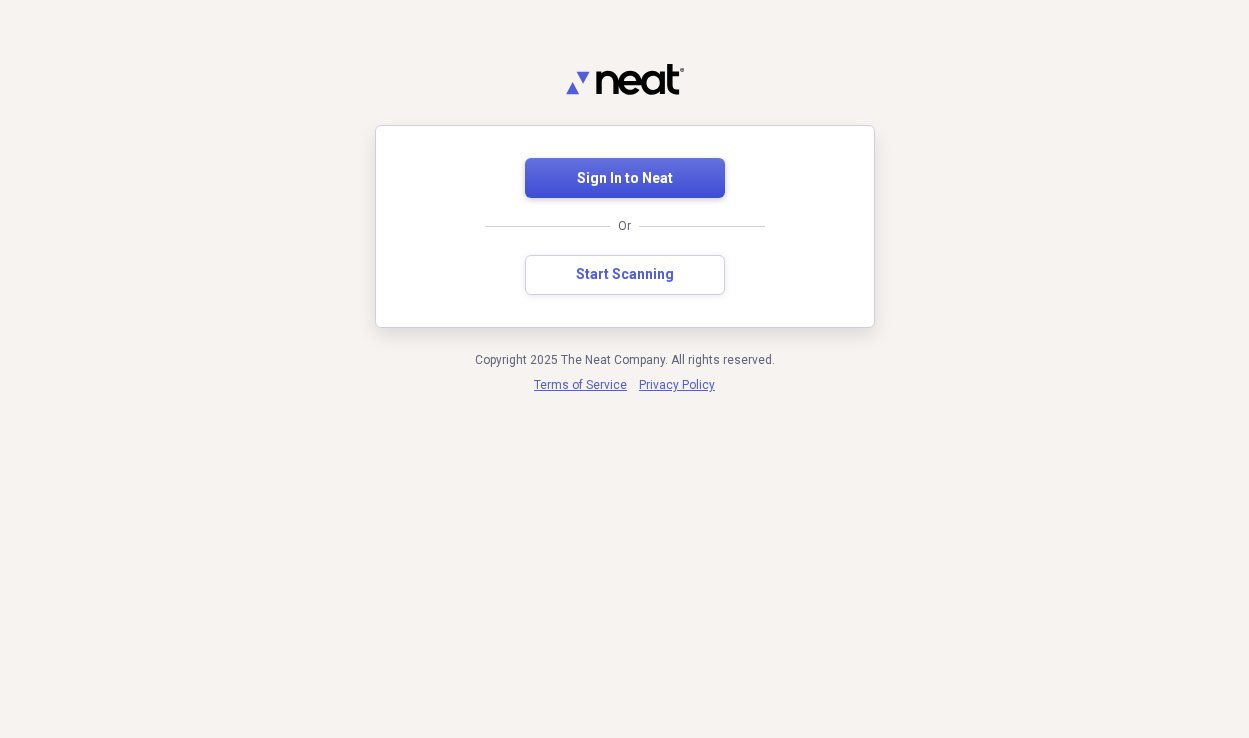 click on "Sign In to Neat" at bounding box center [625, 179] 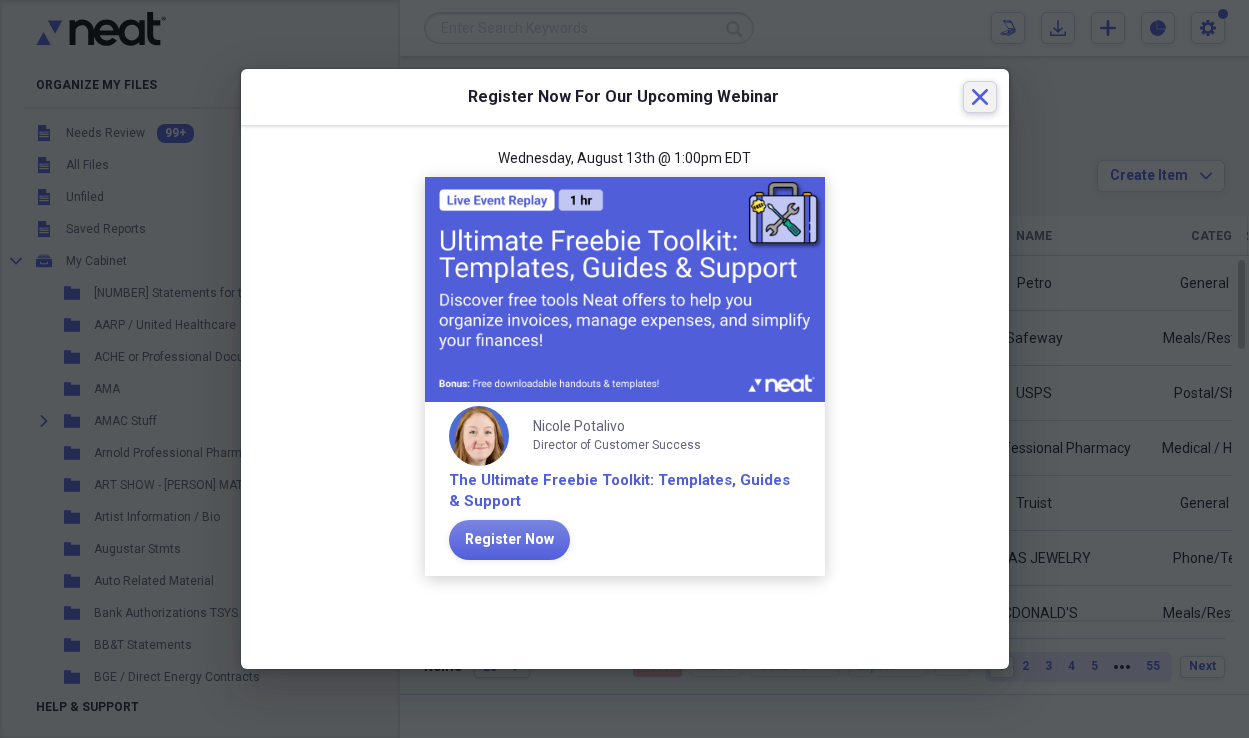 click on "Close" 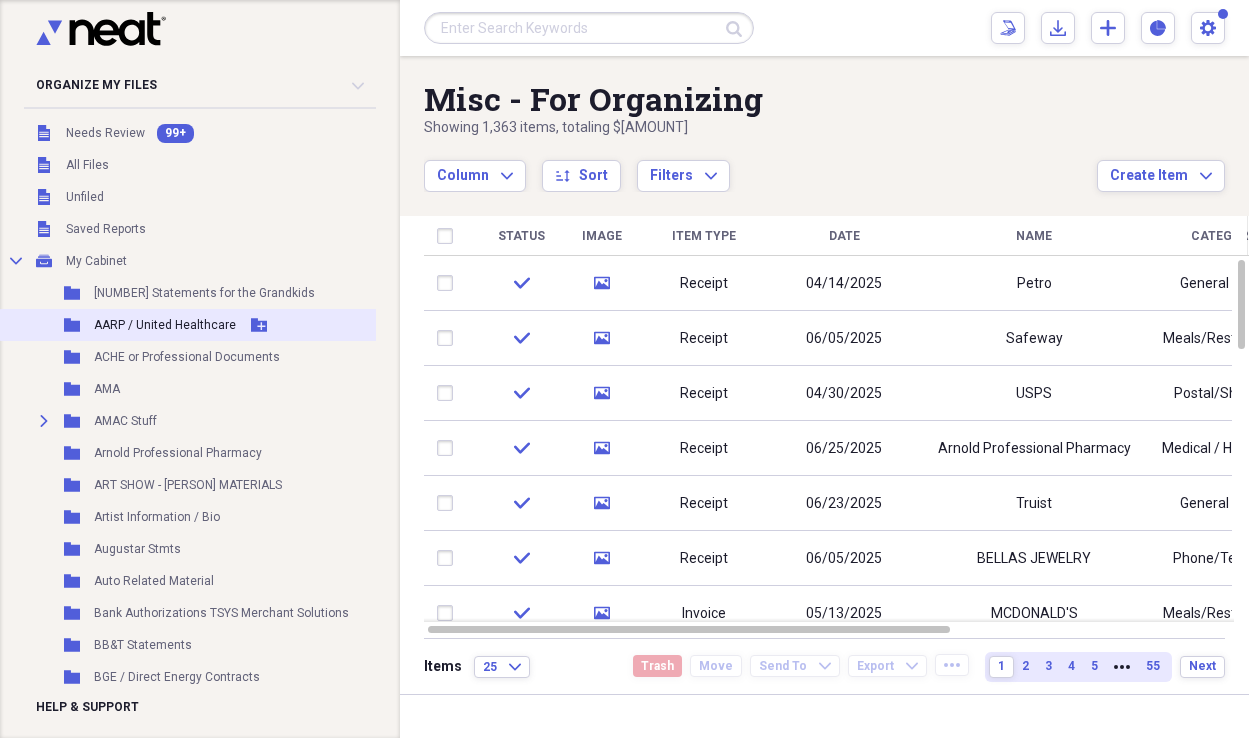 click on "AARP / United Healthcare" at bounding box center [165, 325] 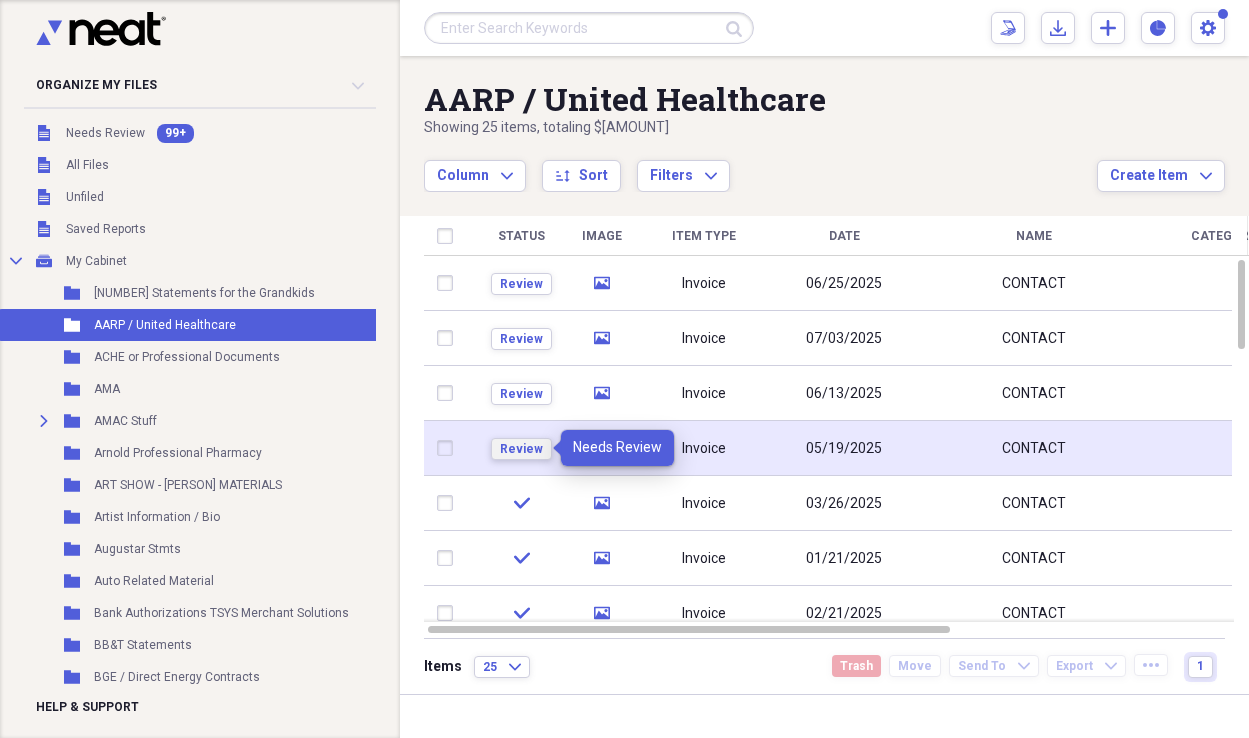 click on "Review" at bounding box center (521, 449) 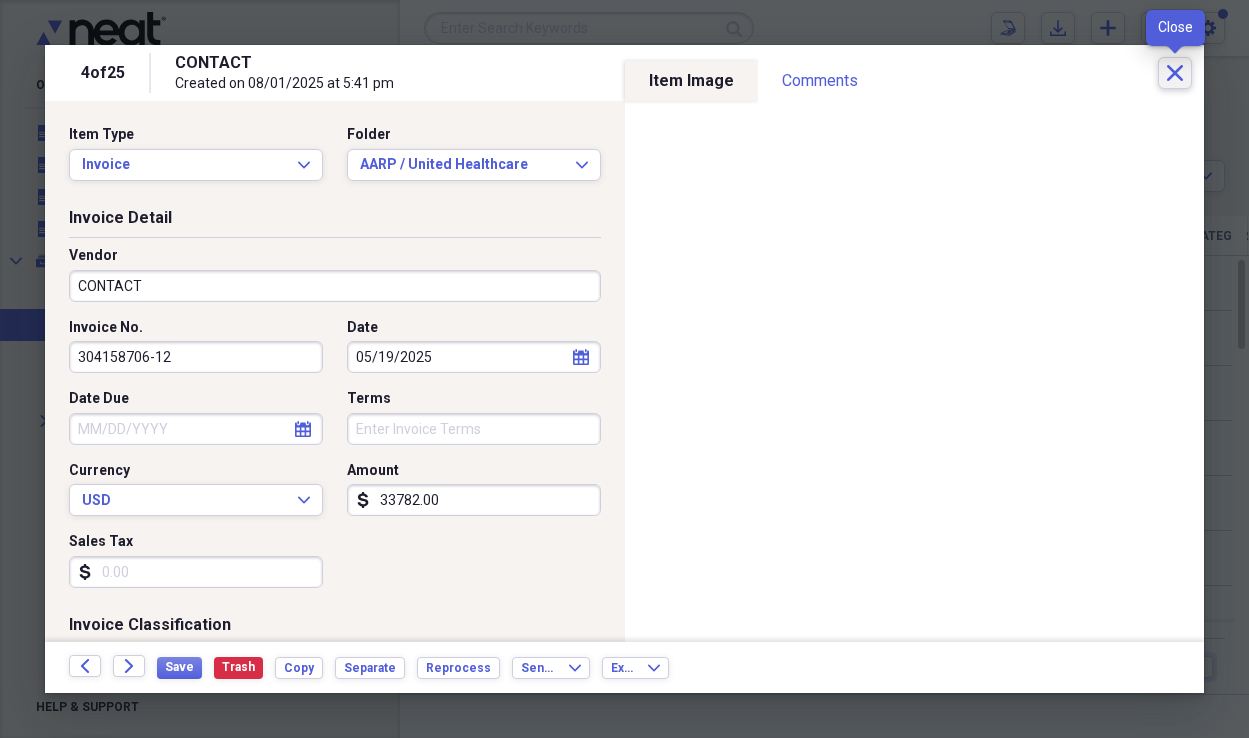 click 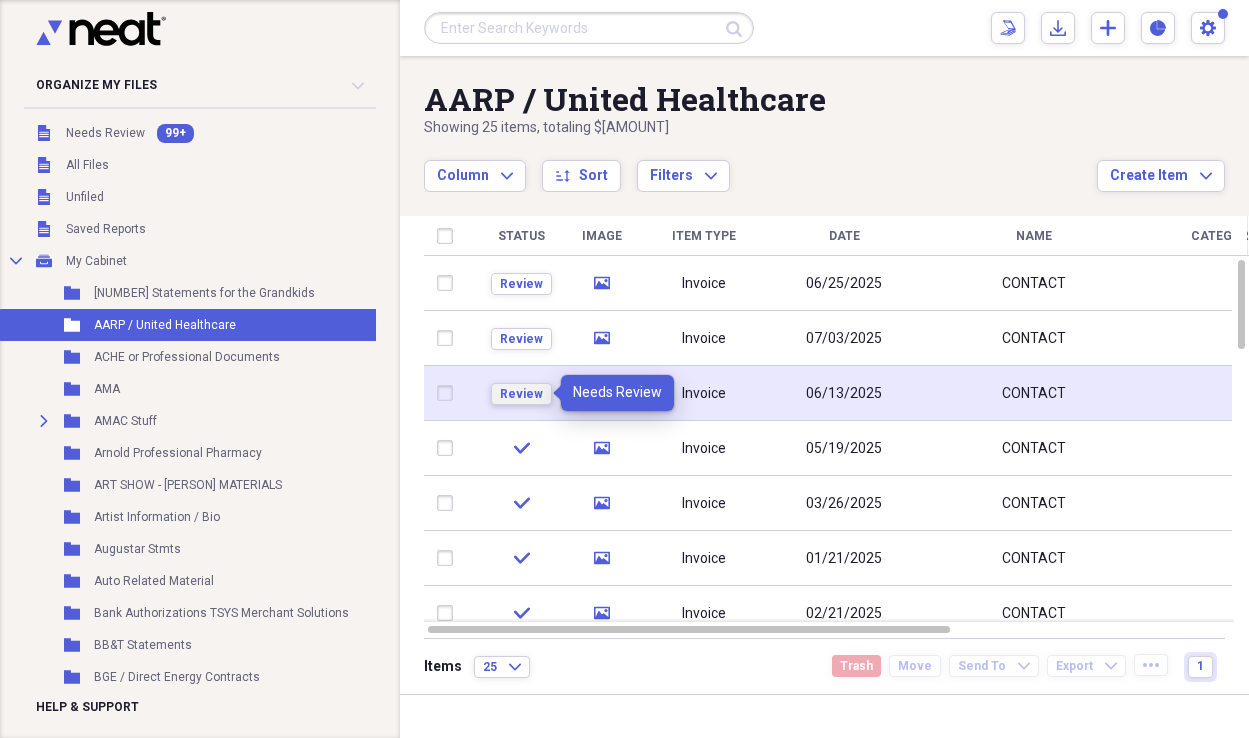 click on "Review" at bounding box center [521, 394] 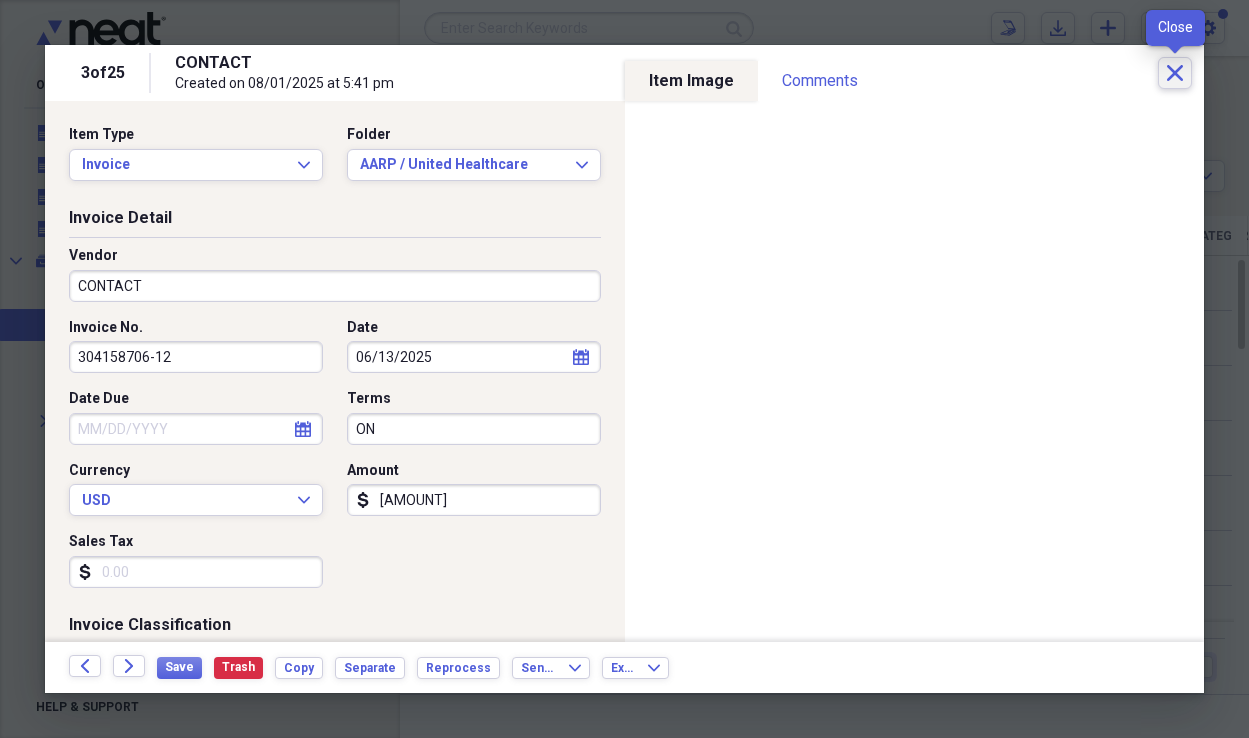 click 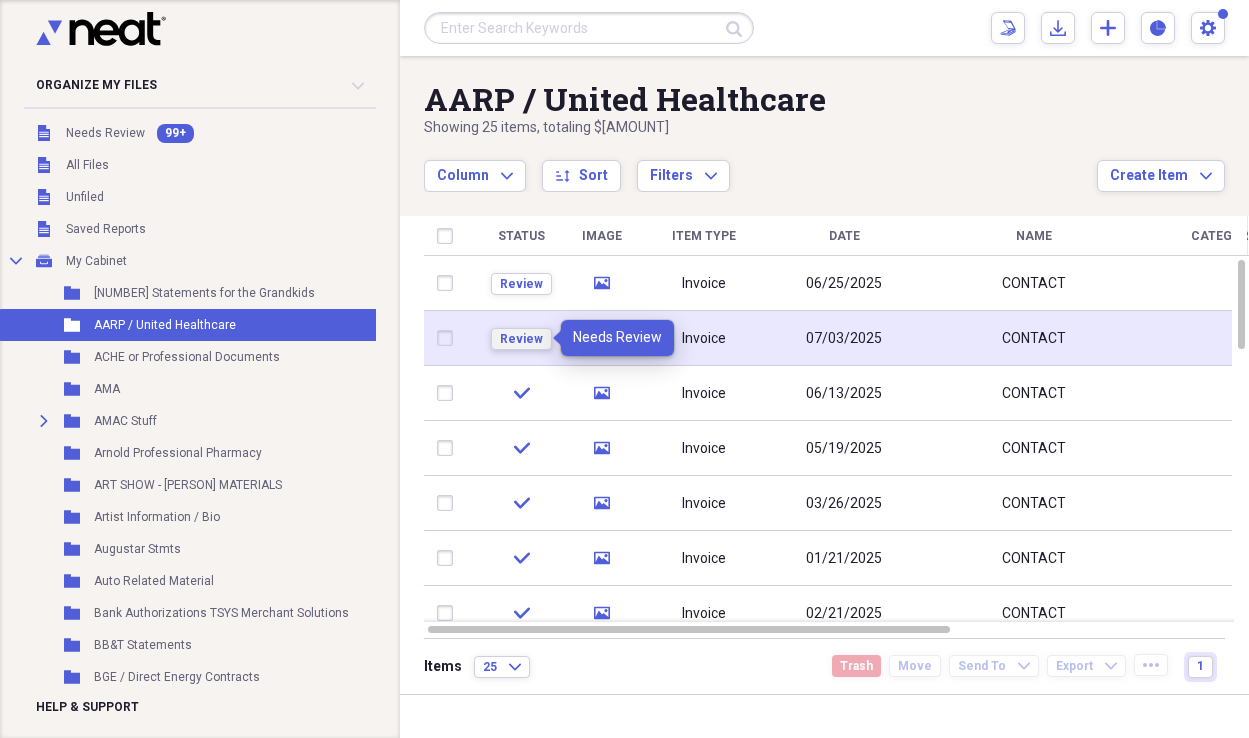 click on "Review" at bounding box center (521, 339) 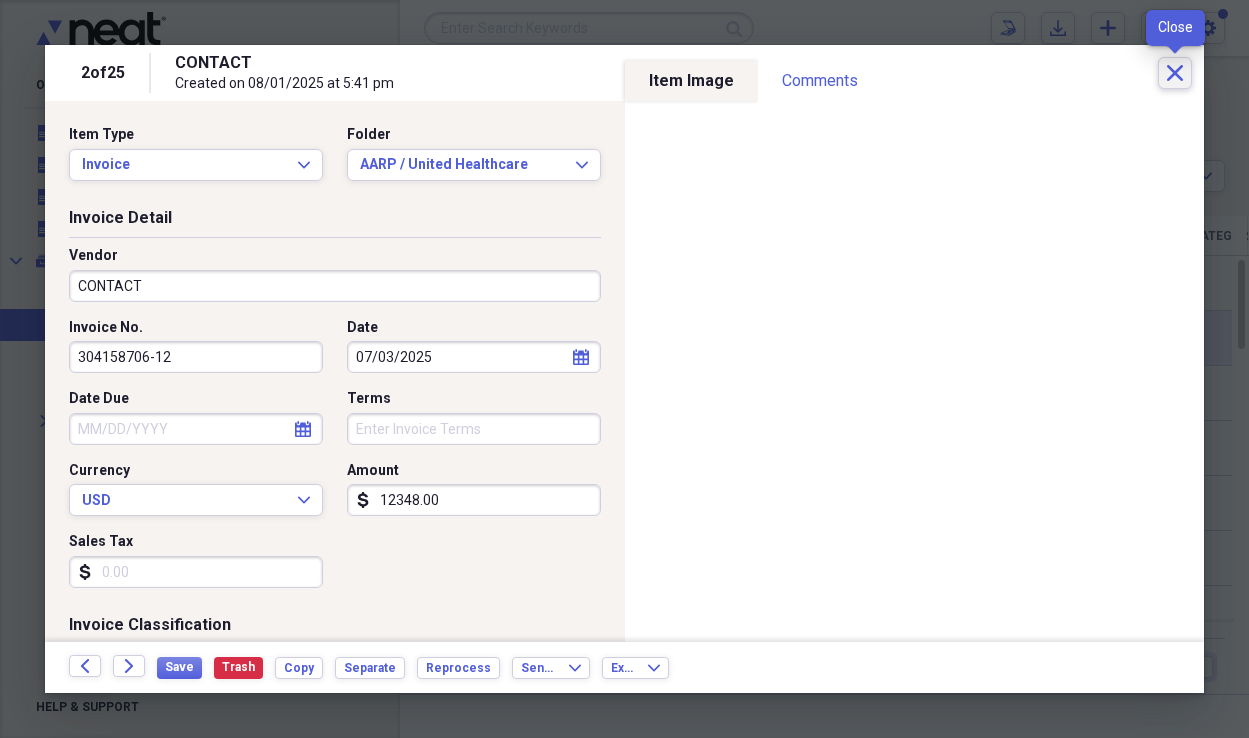 click 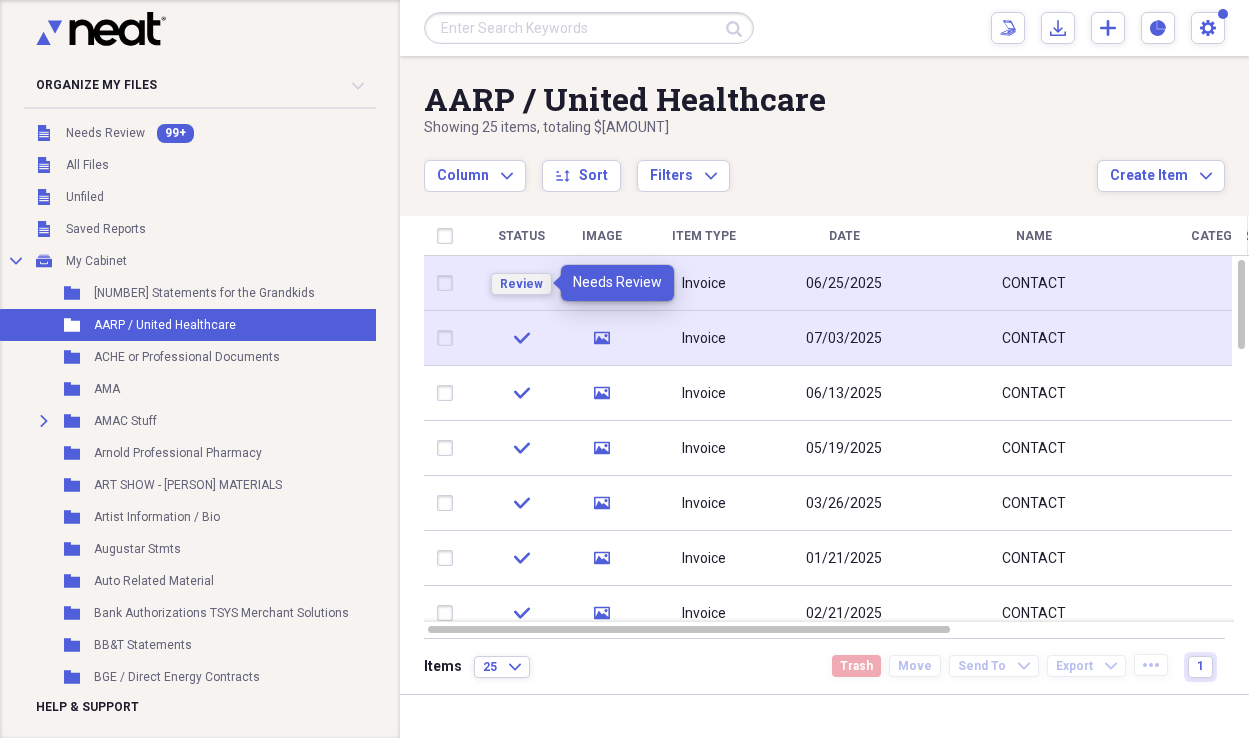 click on "Review" at bounding box center (521, 284) 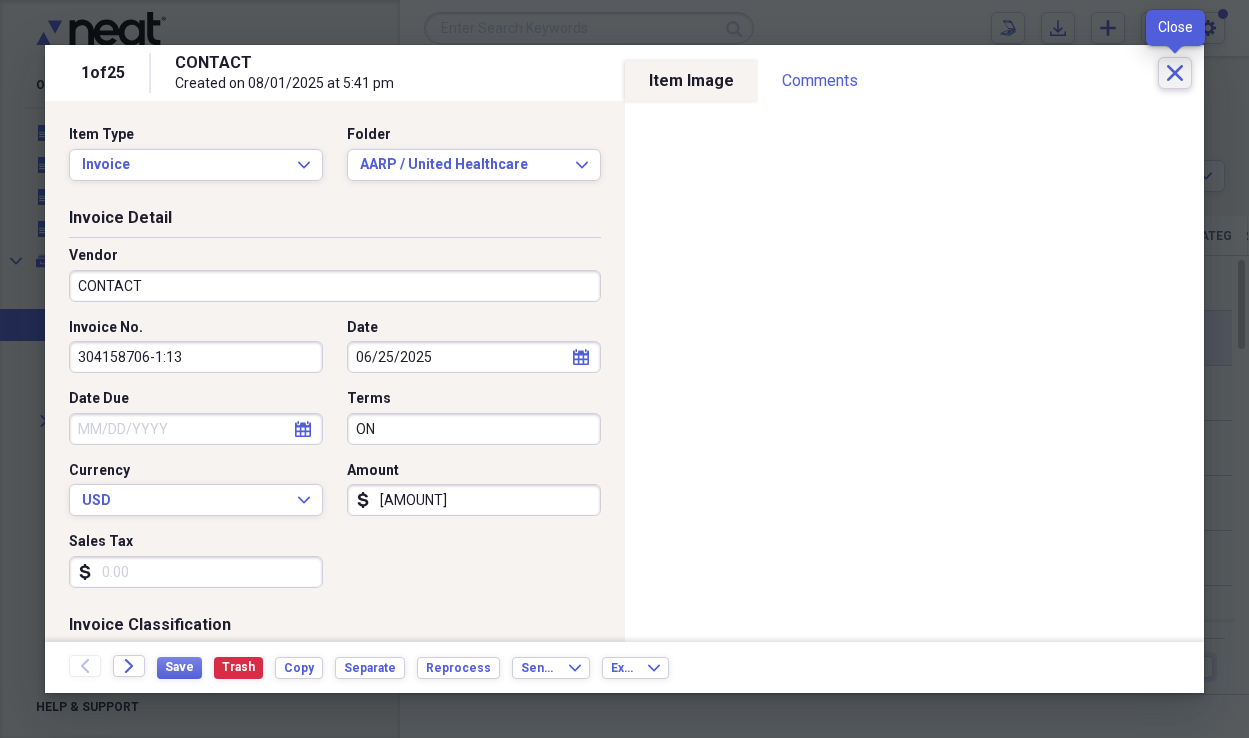 click 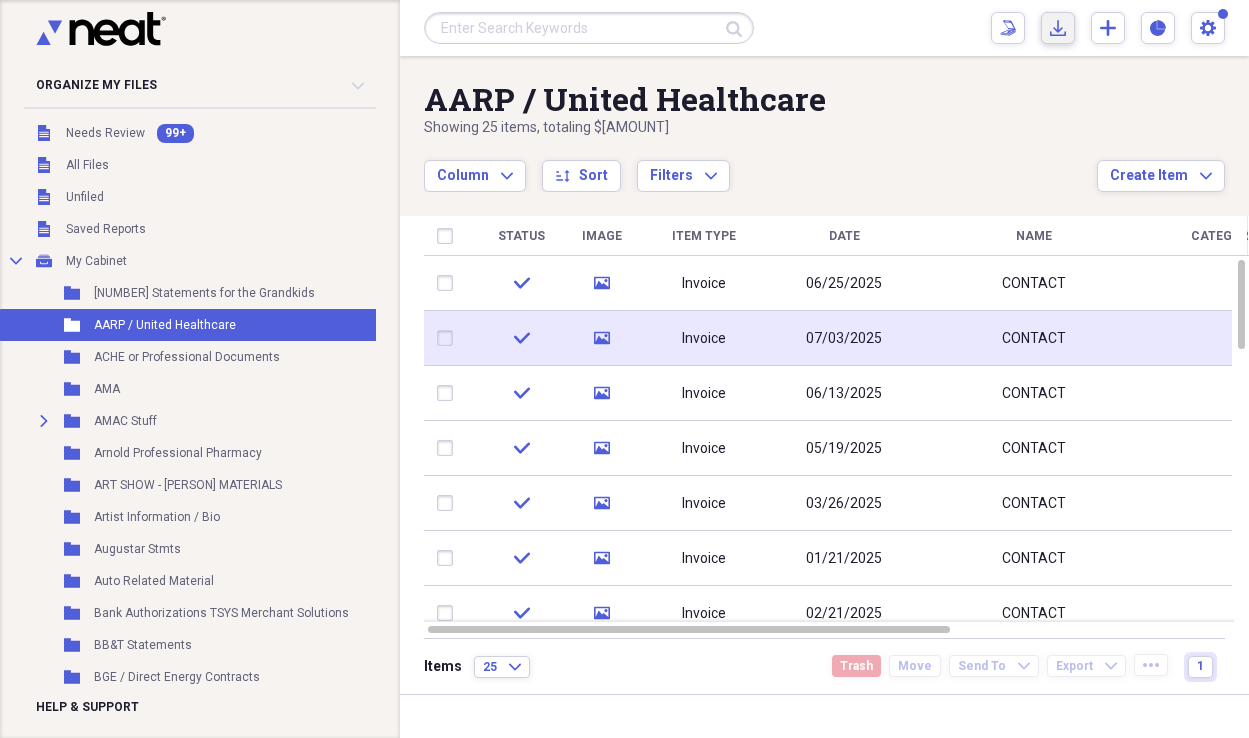 click on "Import" 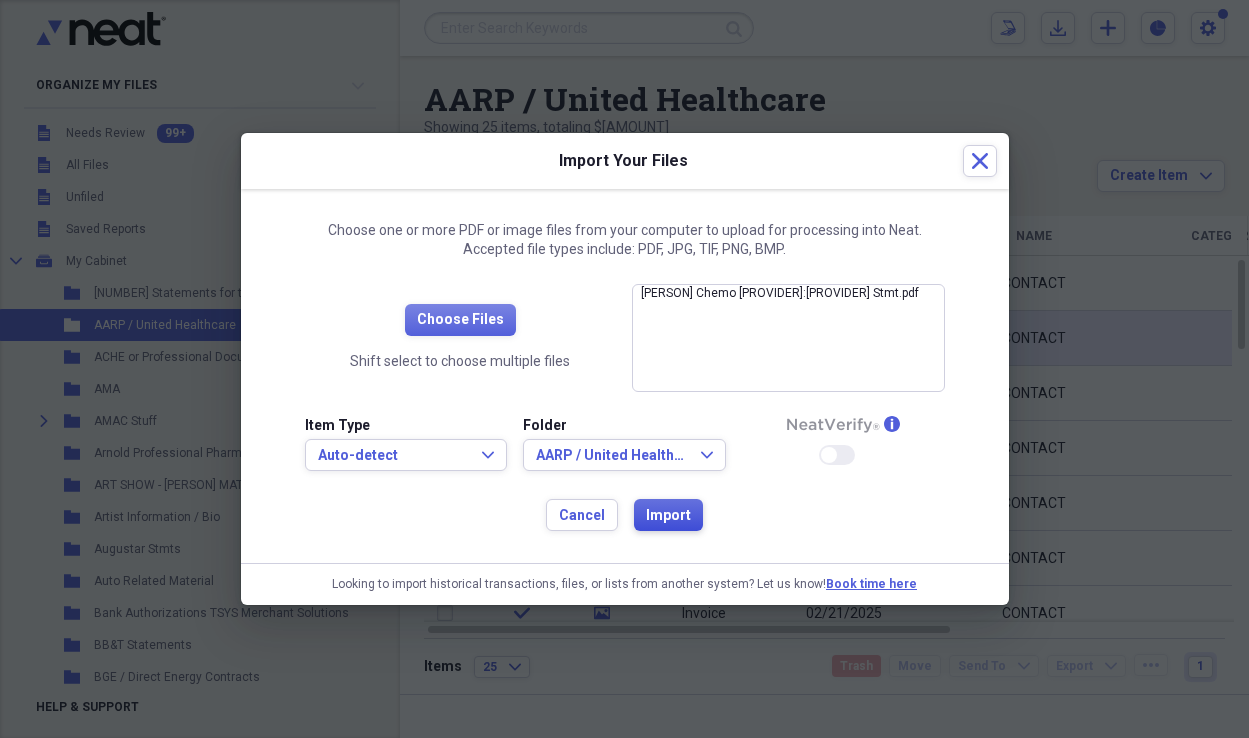 click on "Import" at bounding box center [668, 516] 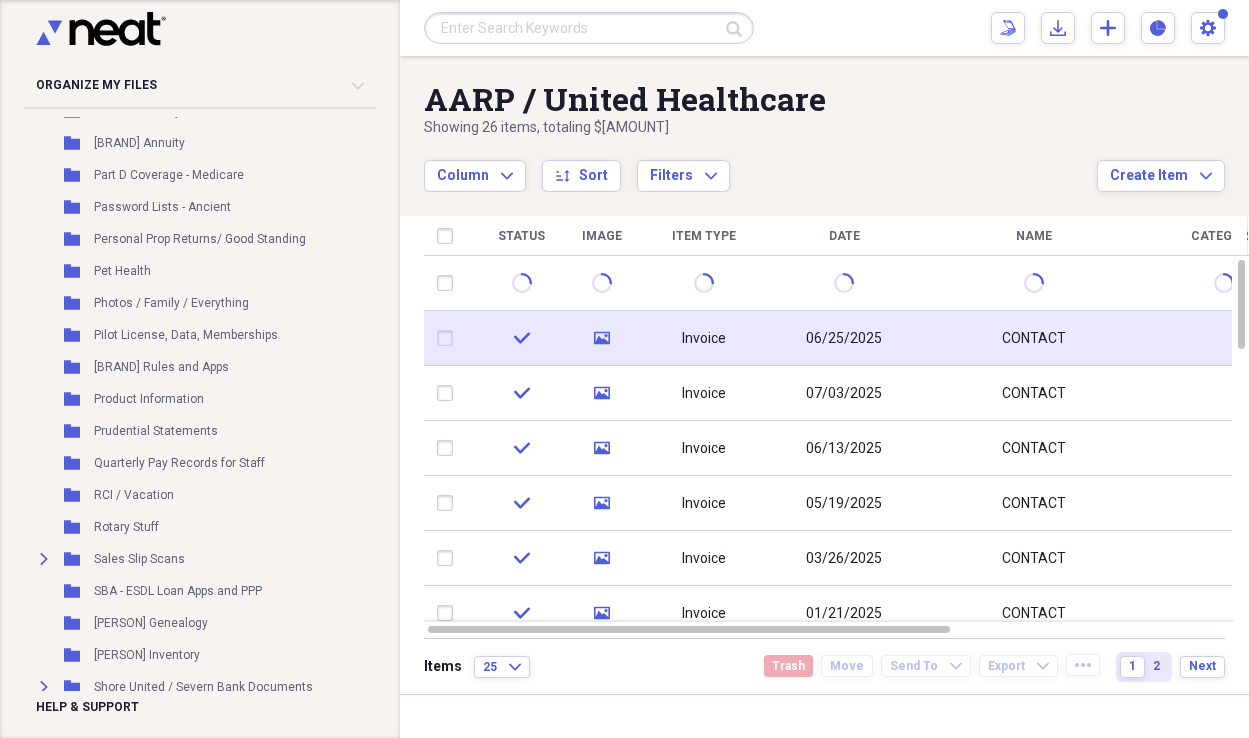 scroll, scrollTop: 1785, scrollLeft: 0, axis: vertical 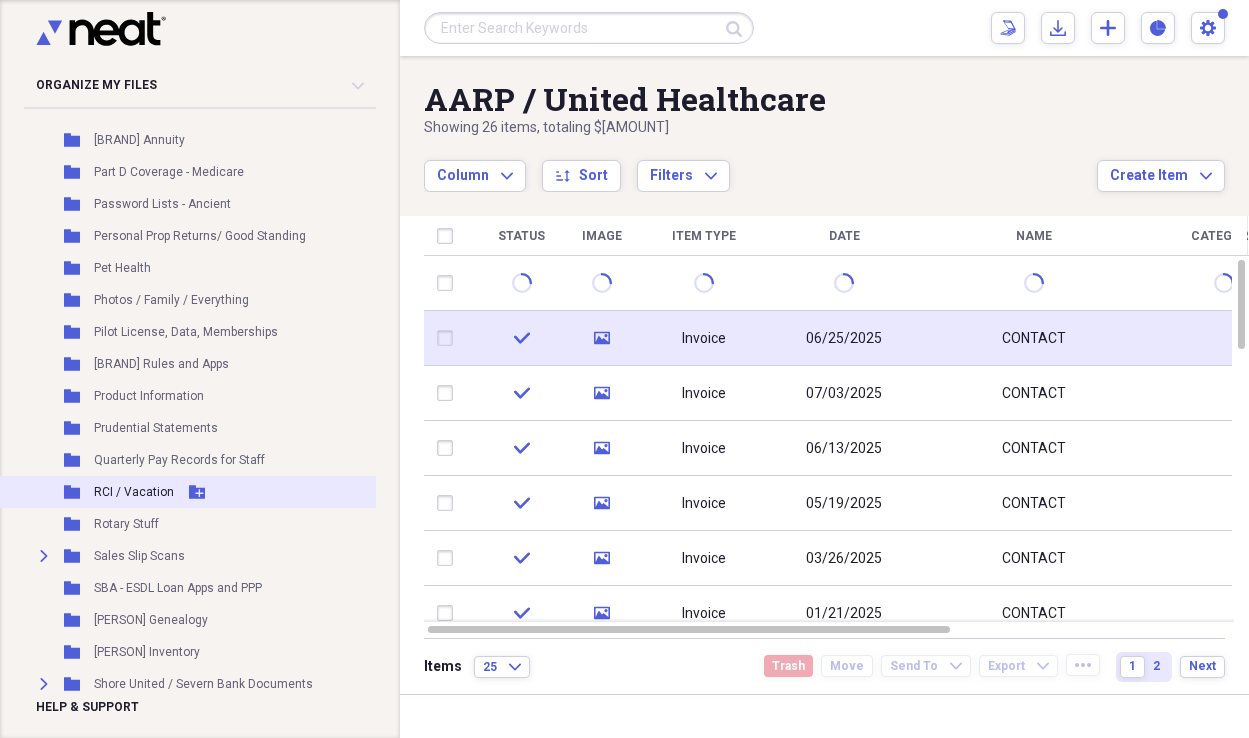 click on "RCI / Vacation" at bounding box center [134, 492] 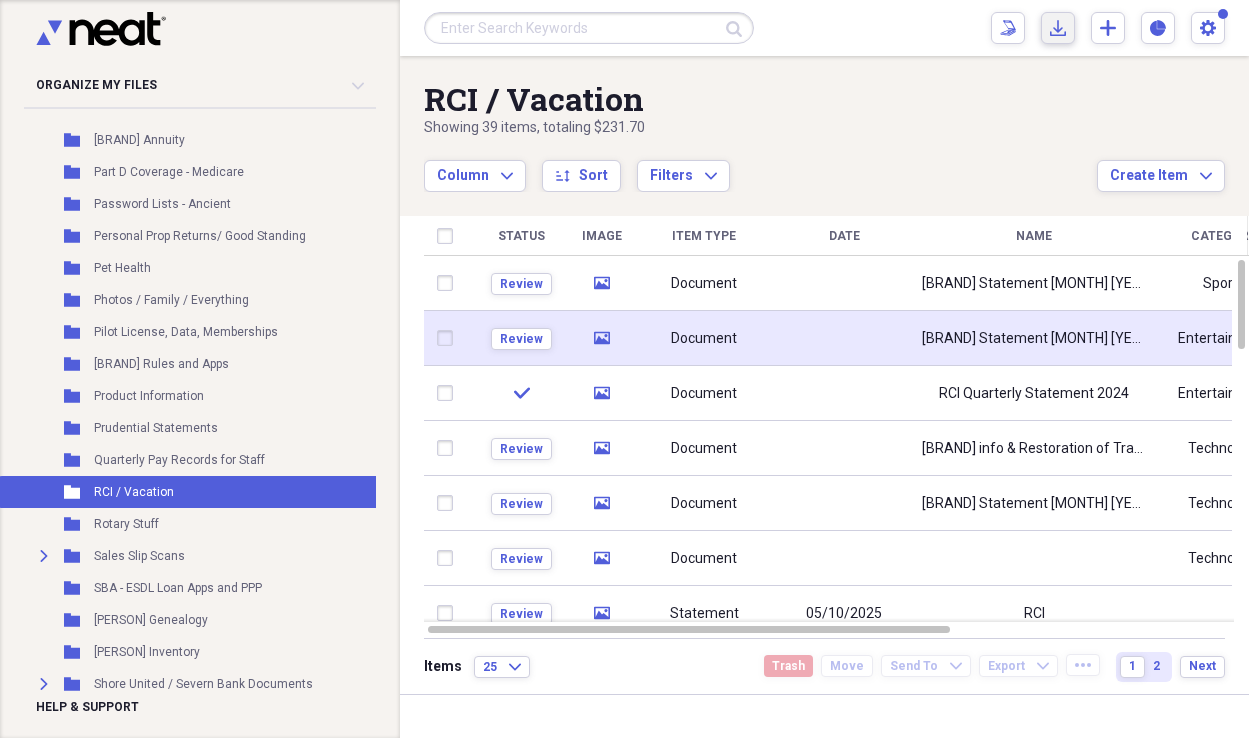 click on "Import" 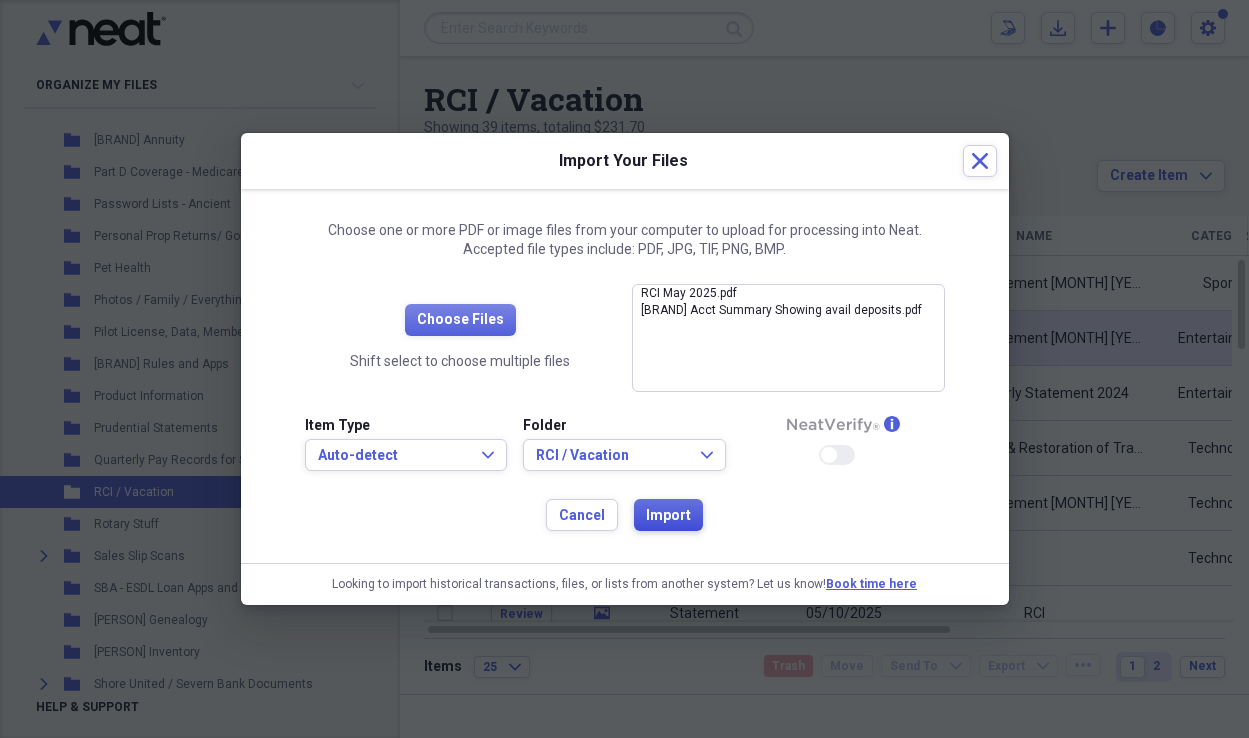 click on "Import" at bounding box center [668, 516] 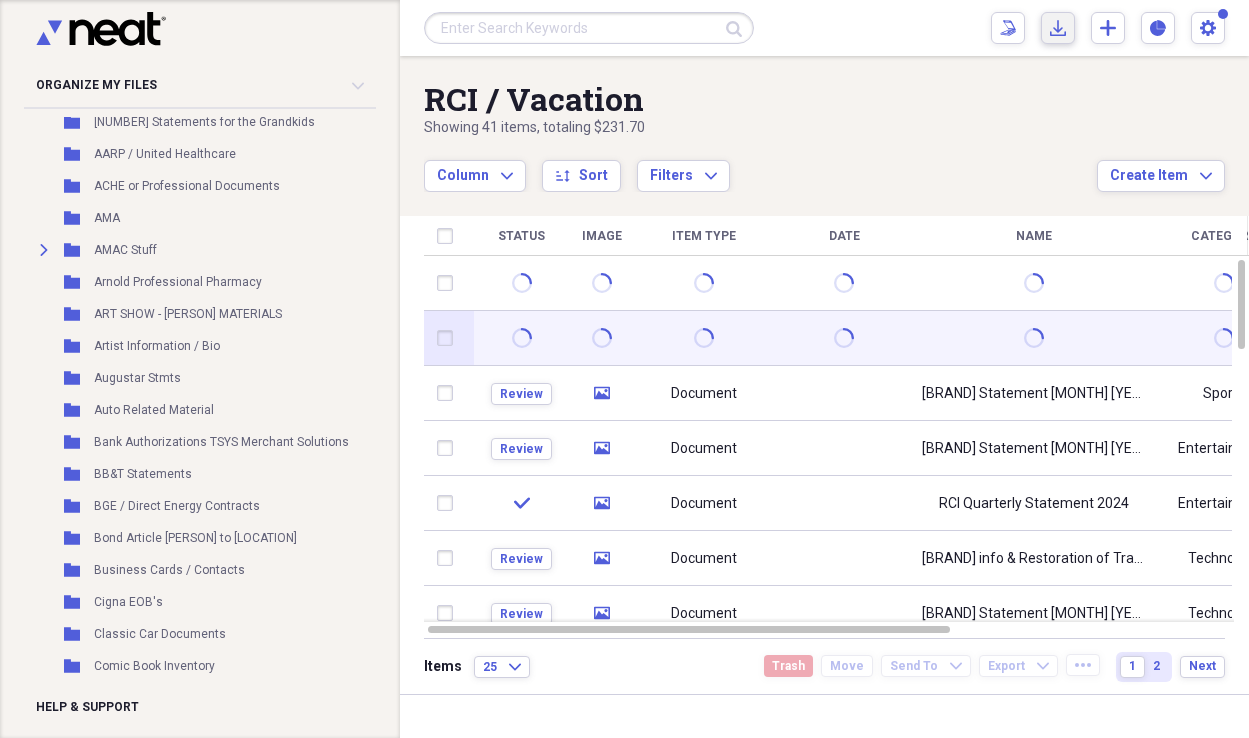 scroll, scrollTop: 0, scrollLeft: 0, axis: both 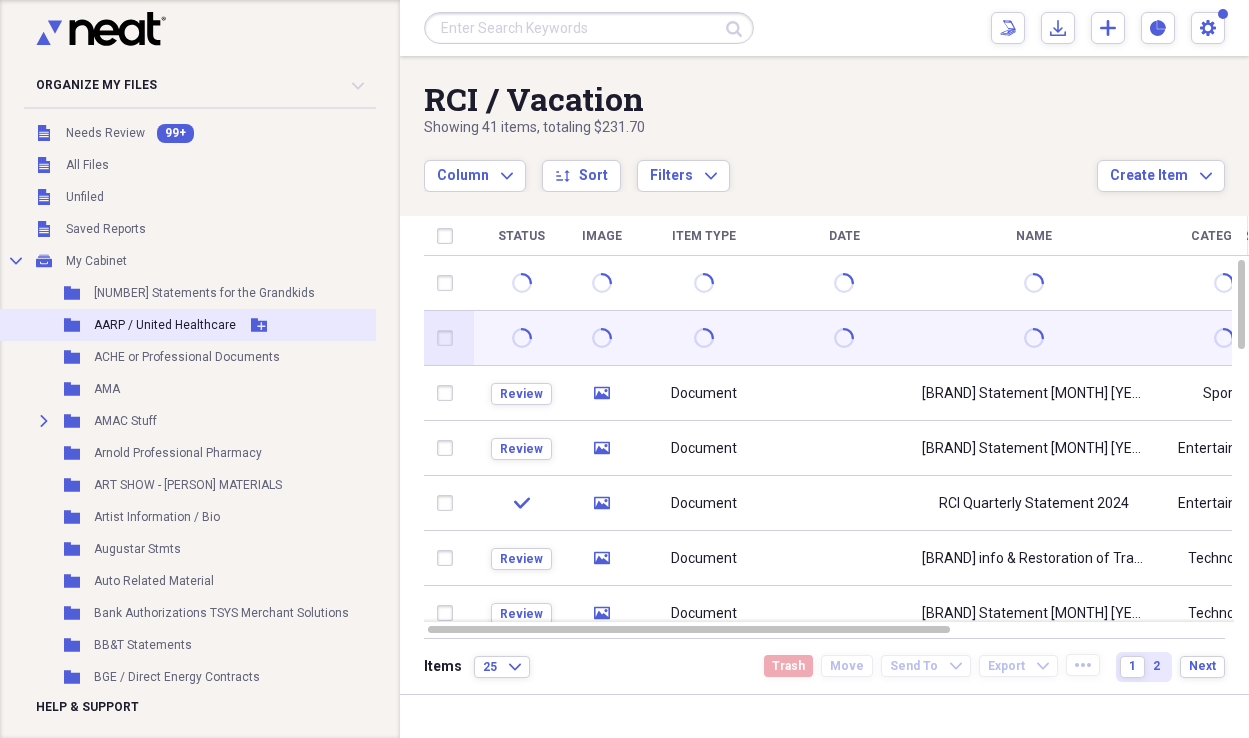 click on "AARP / United Healthcare" at bounding box center (165, 325) 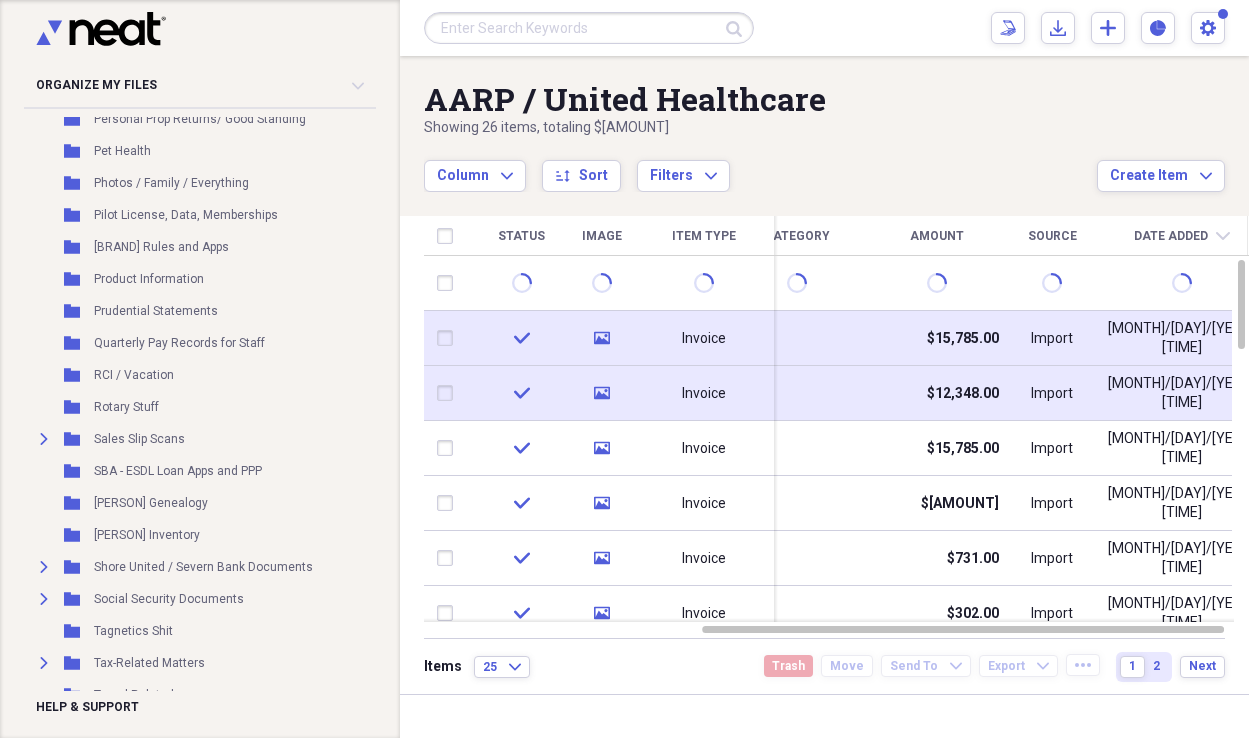 scroll, scrollTop: 2127, scrollLeft: 0, axis: vertical 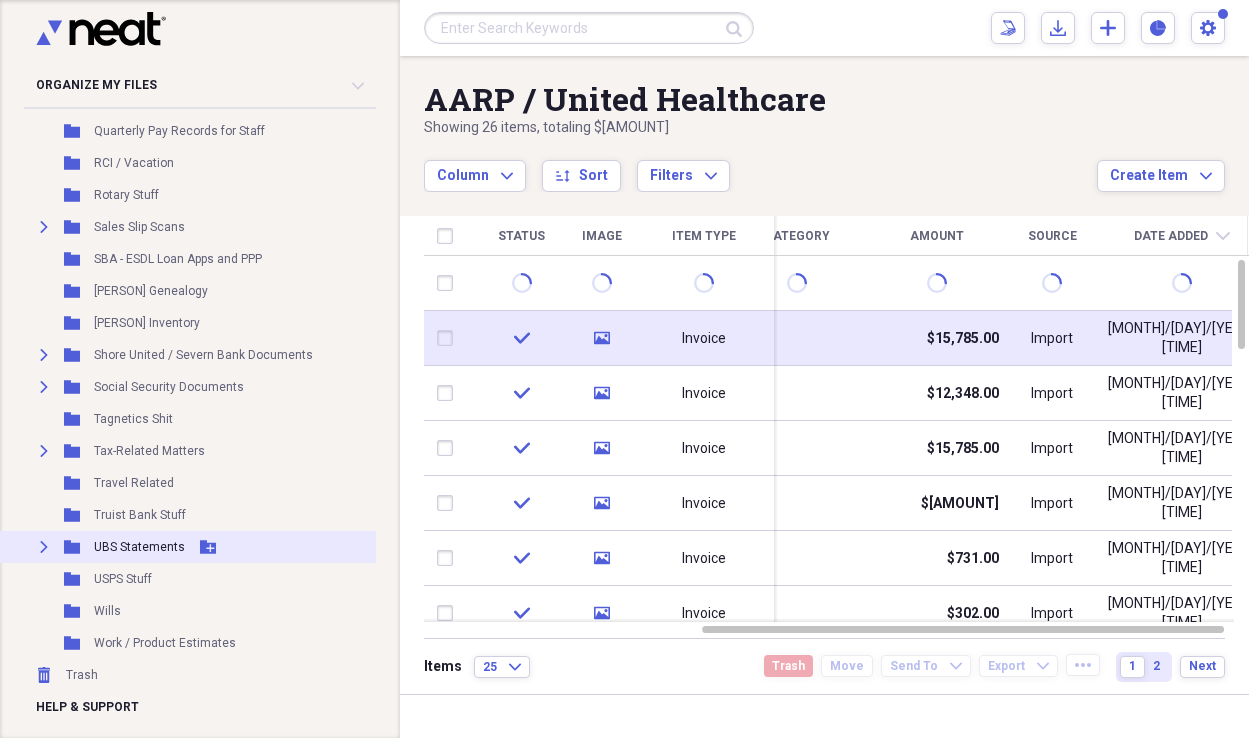 click on "UBS Statements" at bounding box center [139, 547] 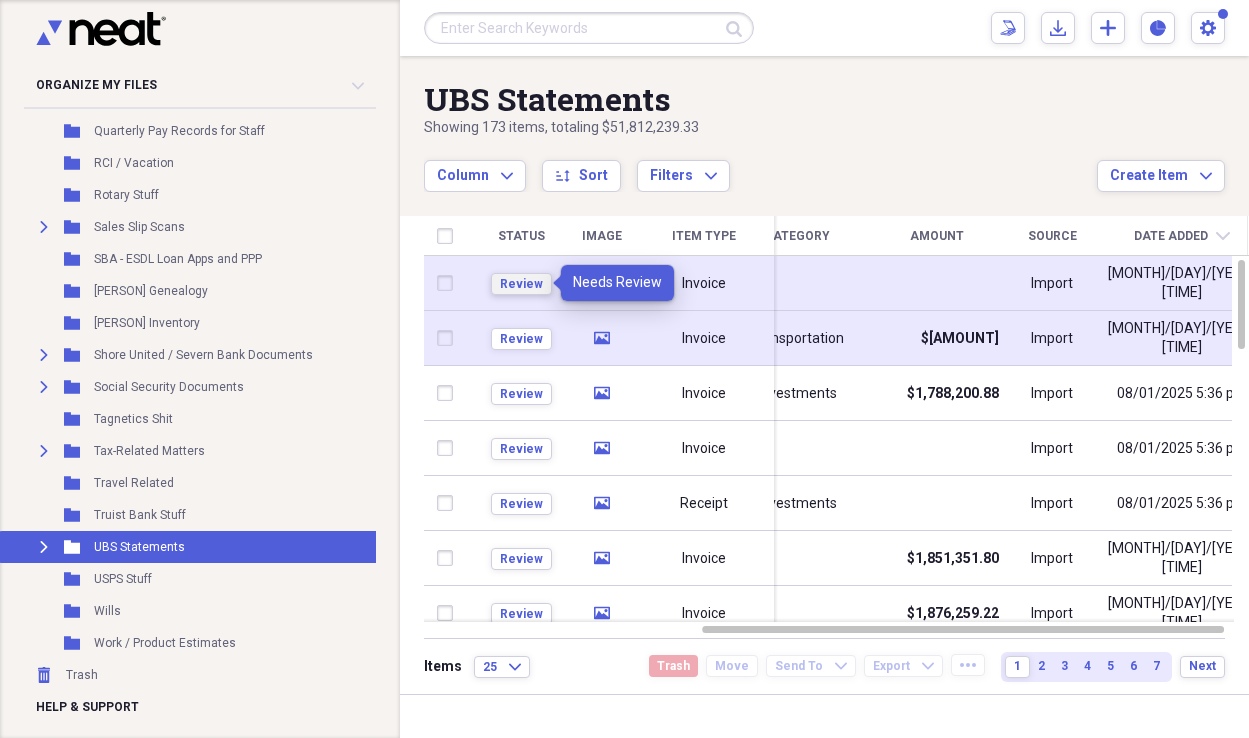 click on "Review" at bounding box center [521, 284] 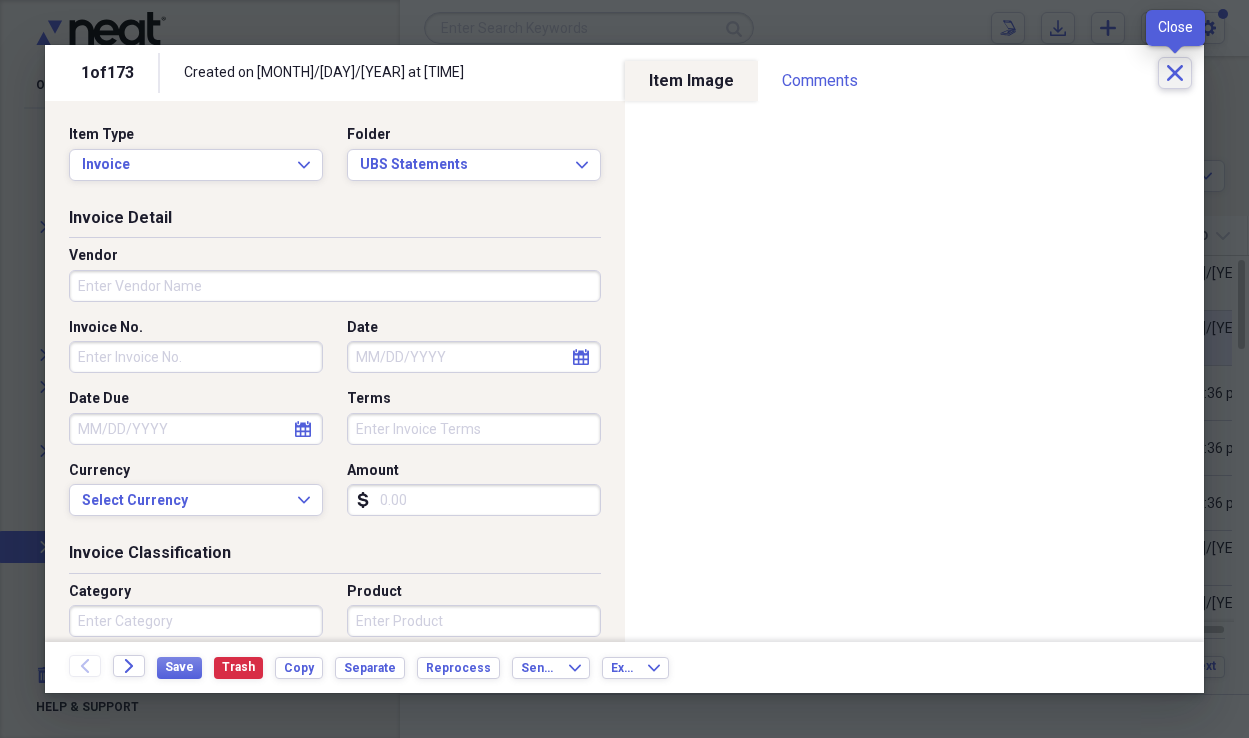 click on "Close" at bounding box center [1175, 73] 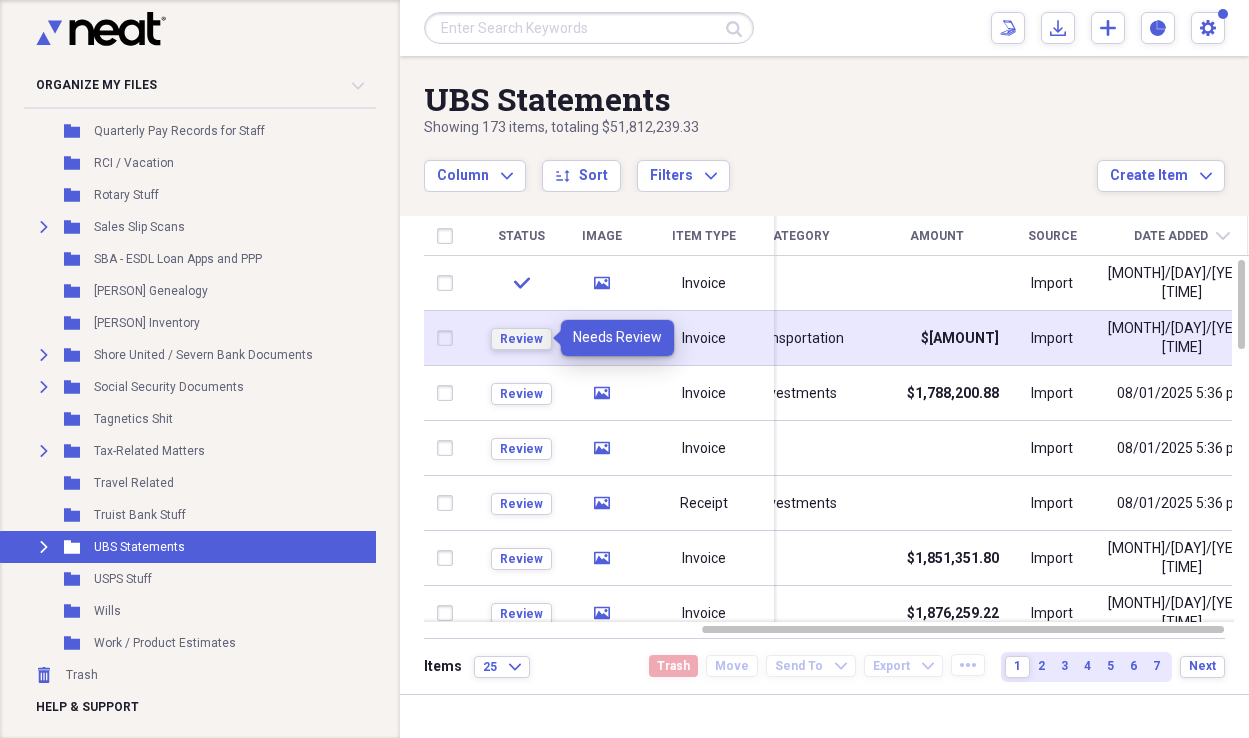 click on "Review" at bounding box center [521, 339] 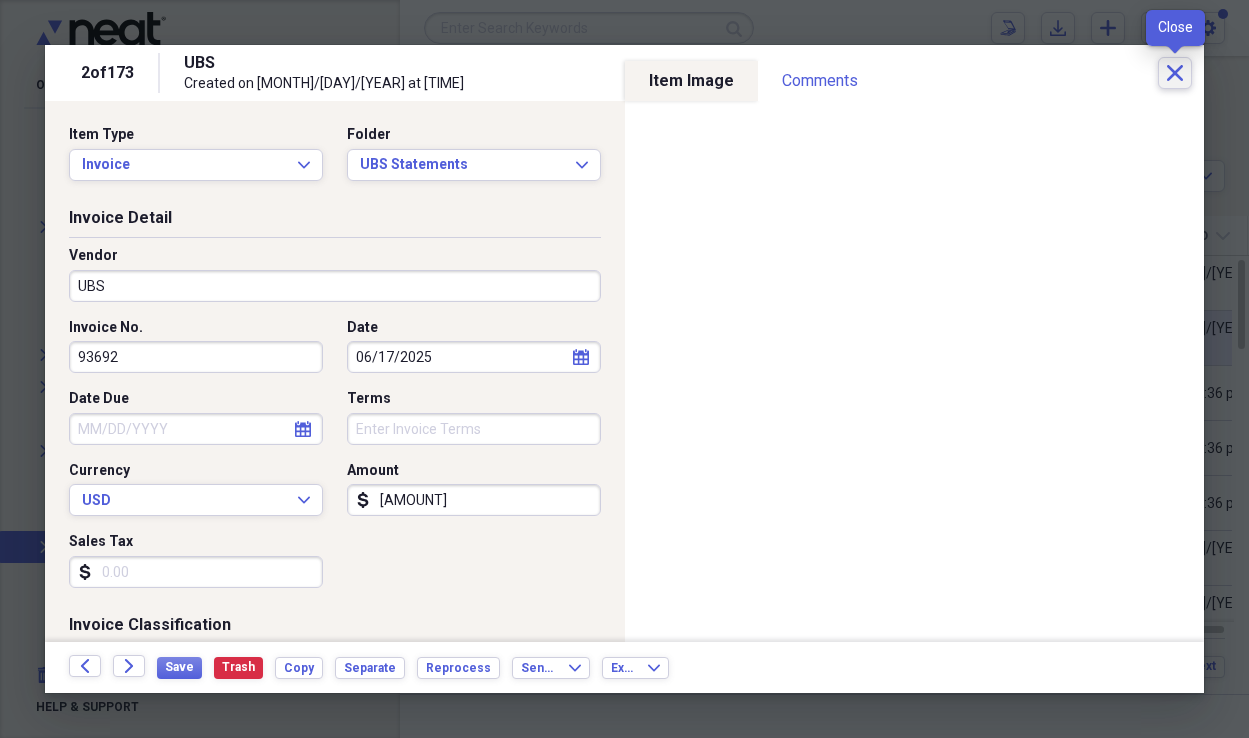 click 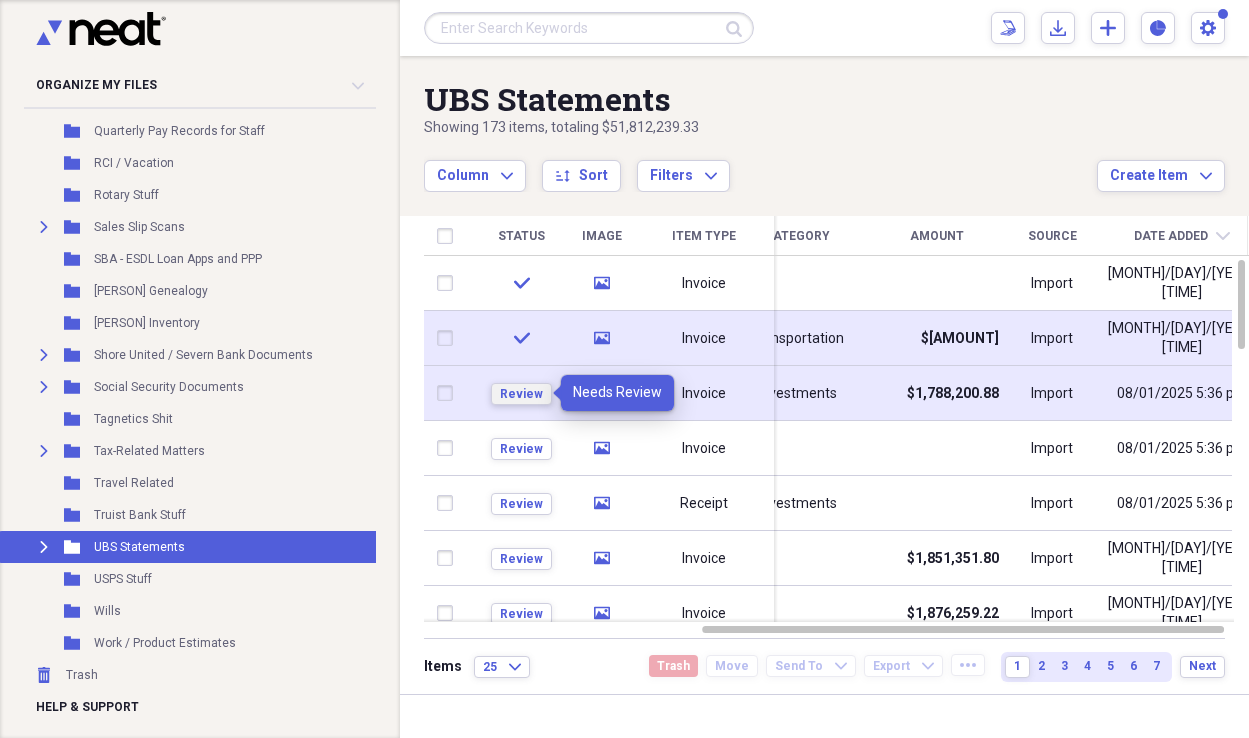 click on "Review" at bounding box center (521, 394) 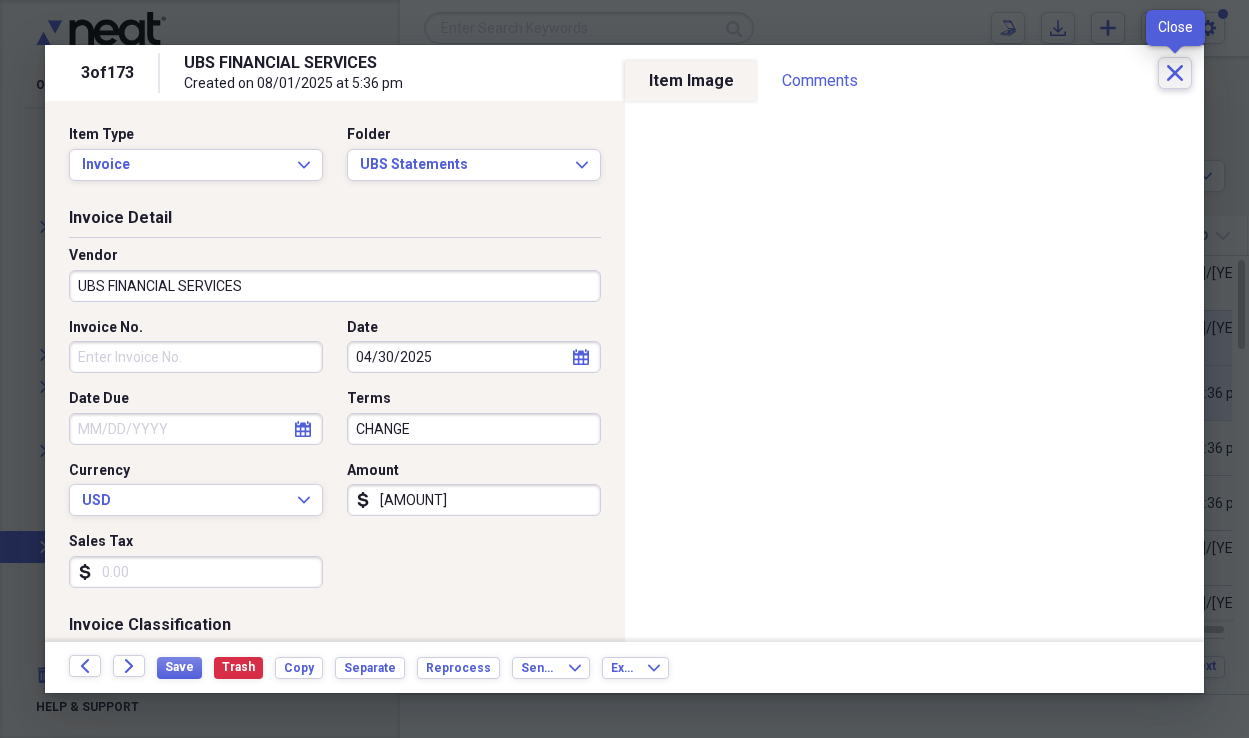 click 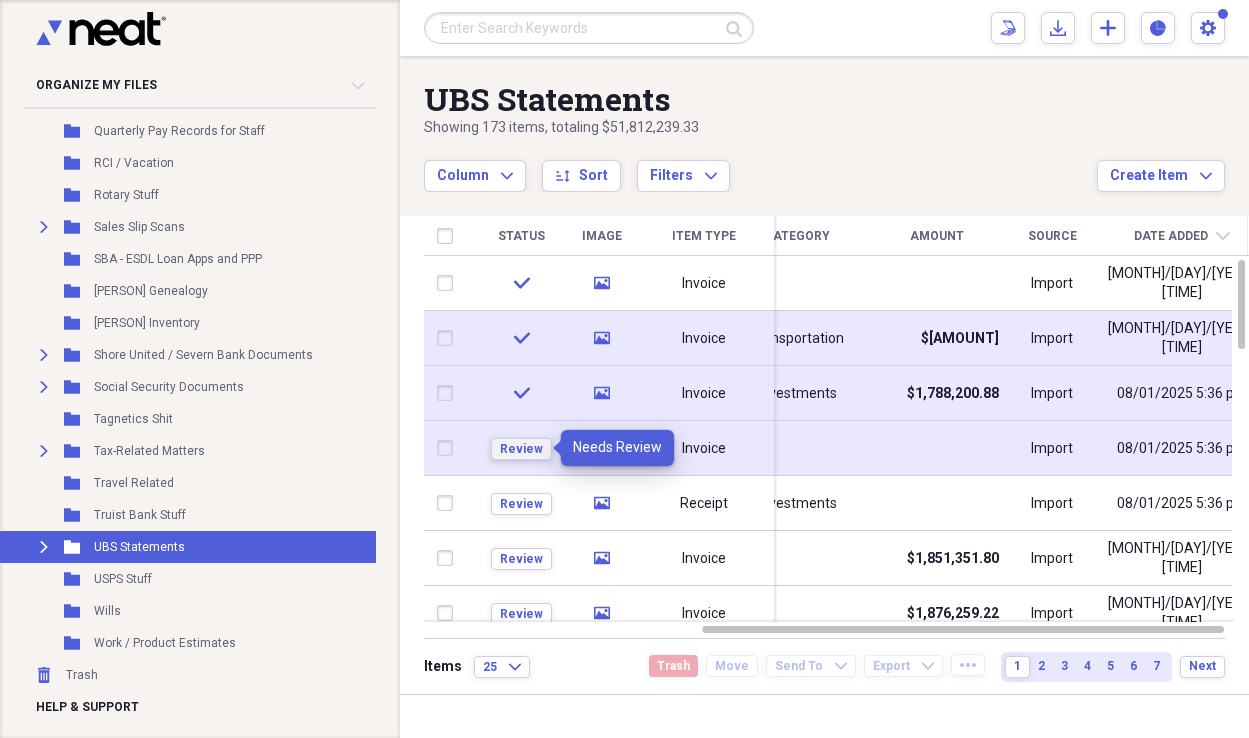 click on "Review" at bounding box center (521, 449) 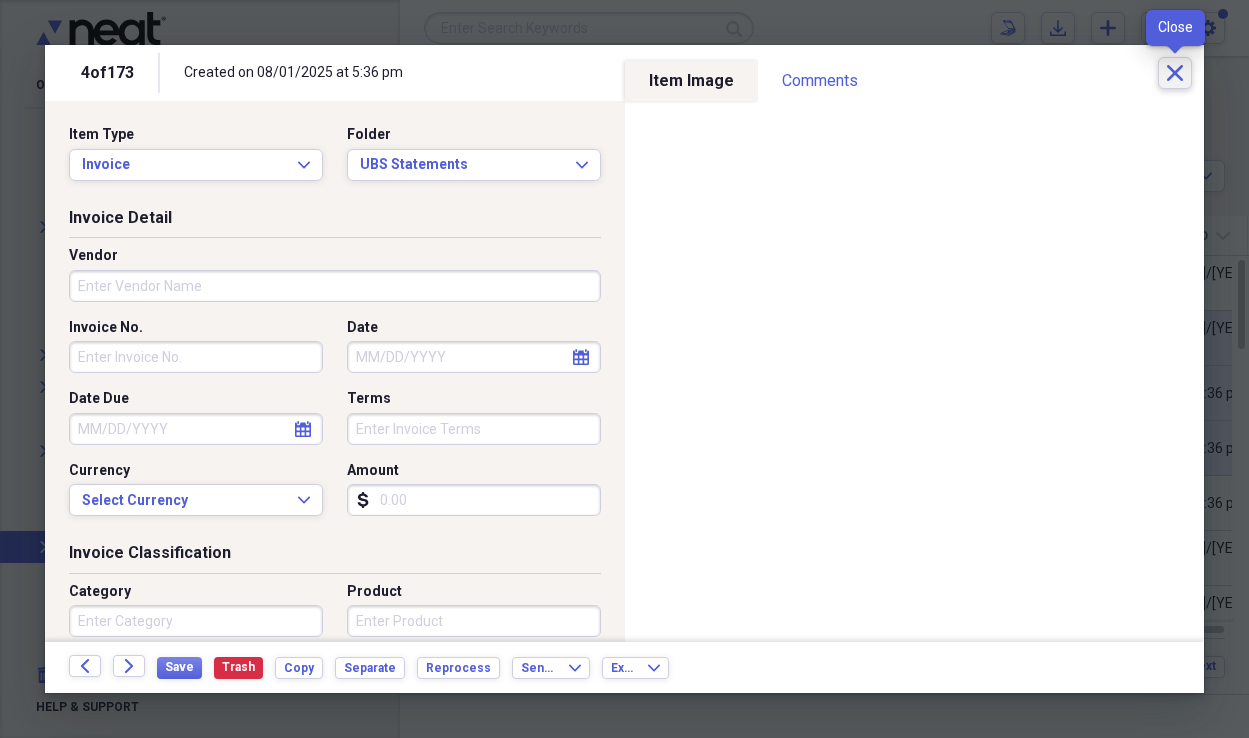 click on "Close" 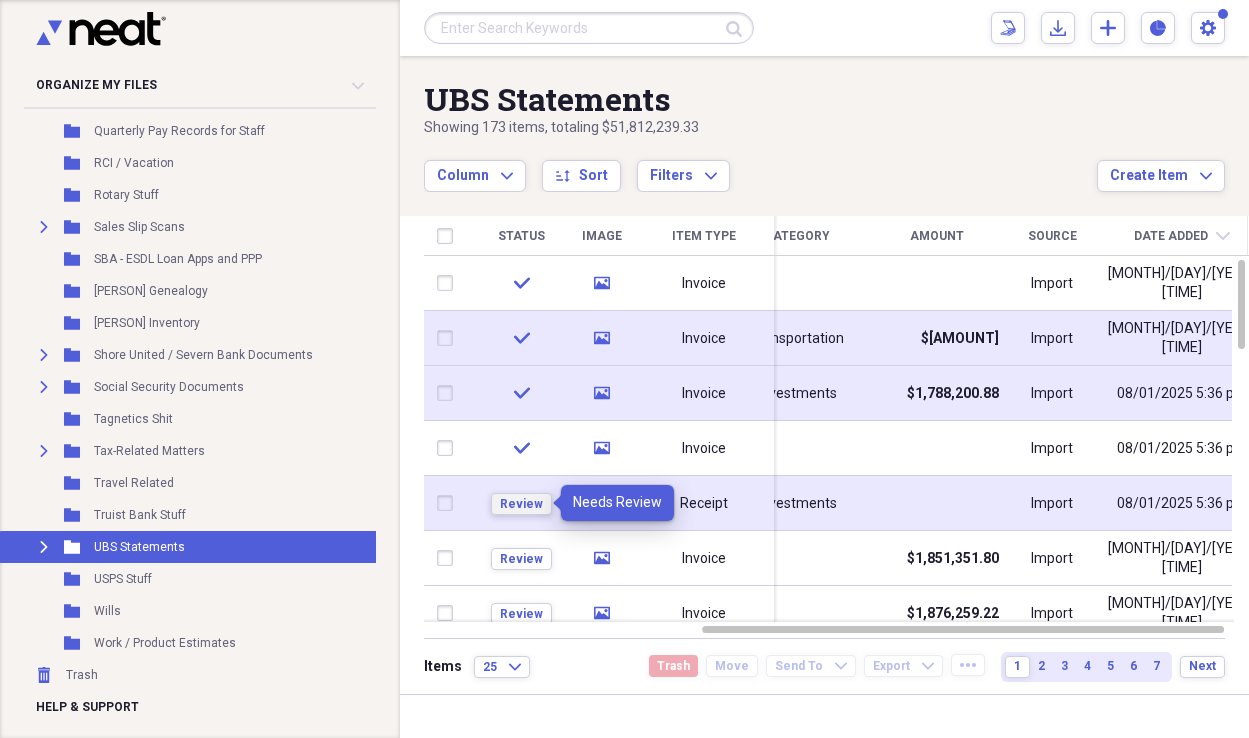 click on "Review" at bounding box center [521, 504] 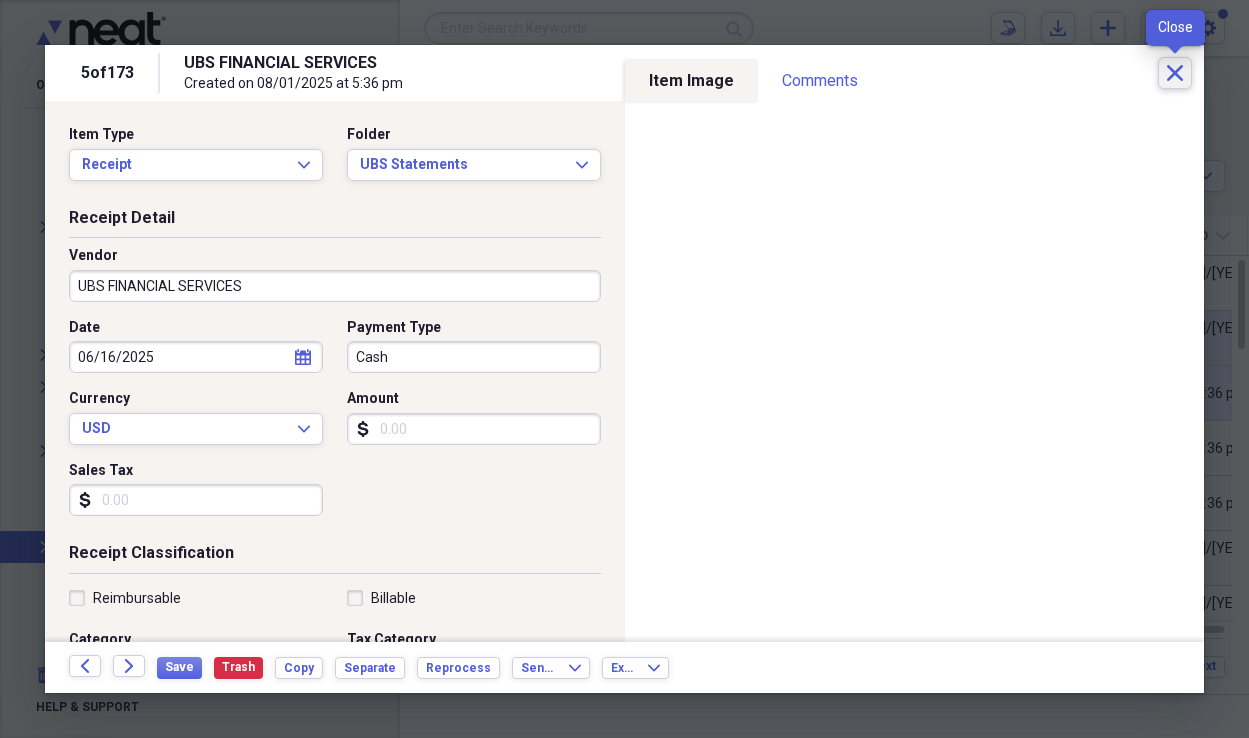 click on "Close" 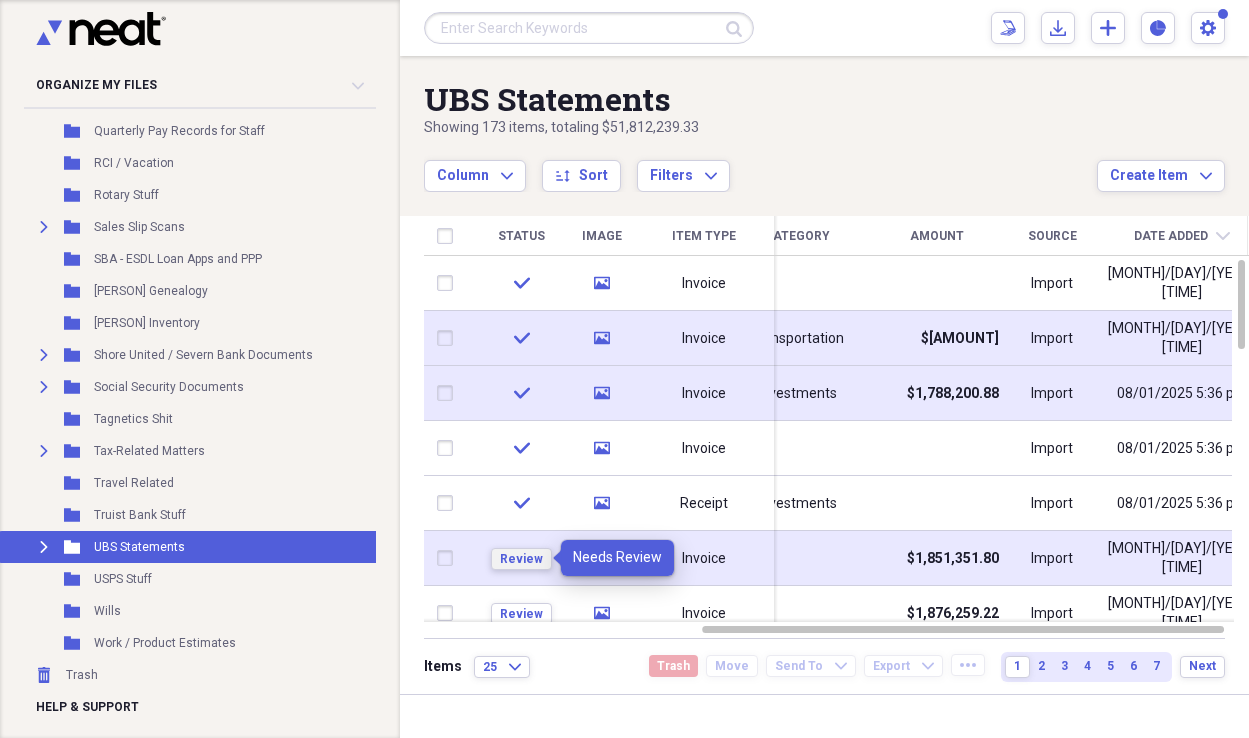 click on "Review" at bounding box center [521, 559] 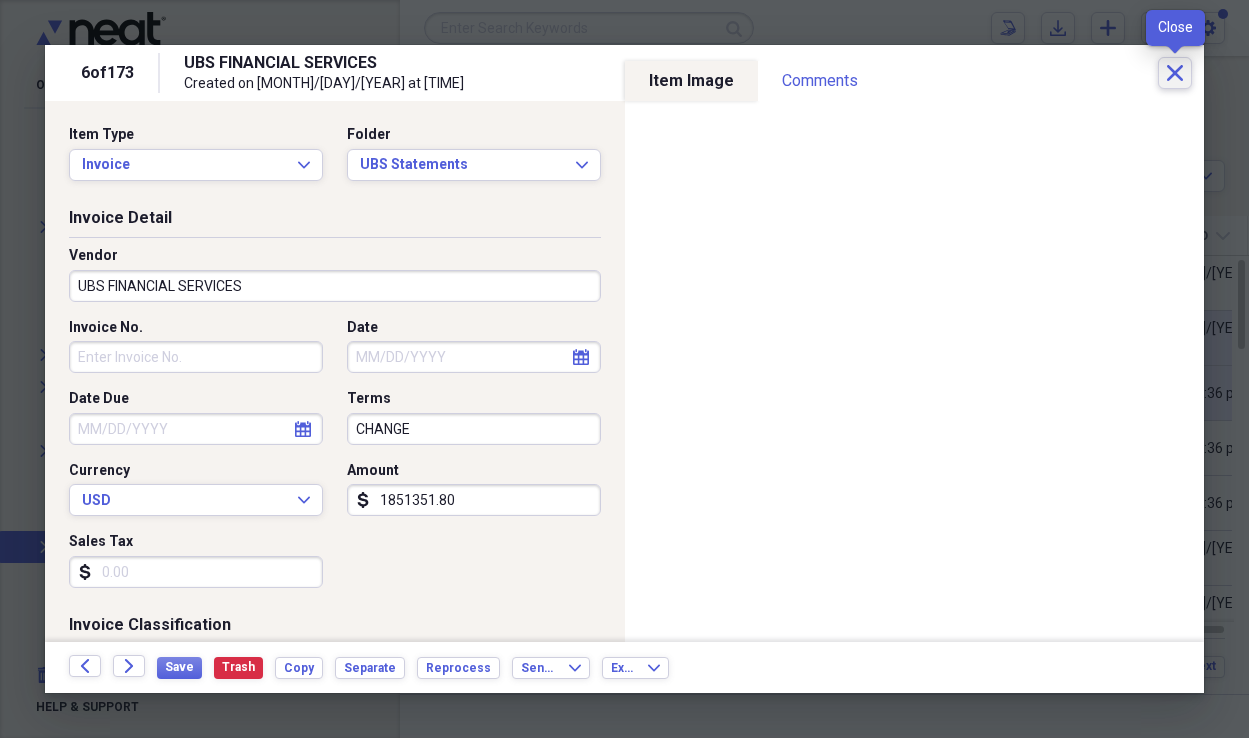 click on "Close" 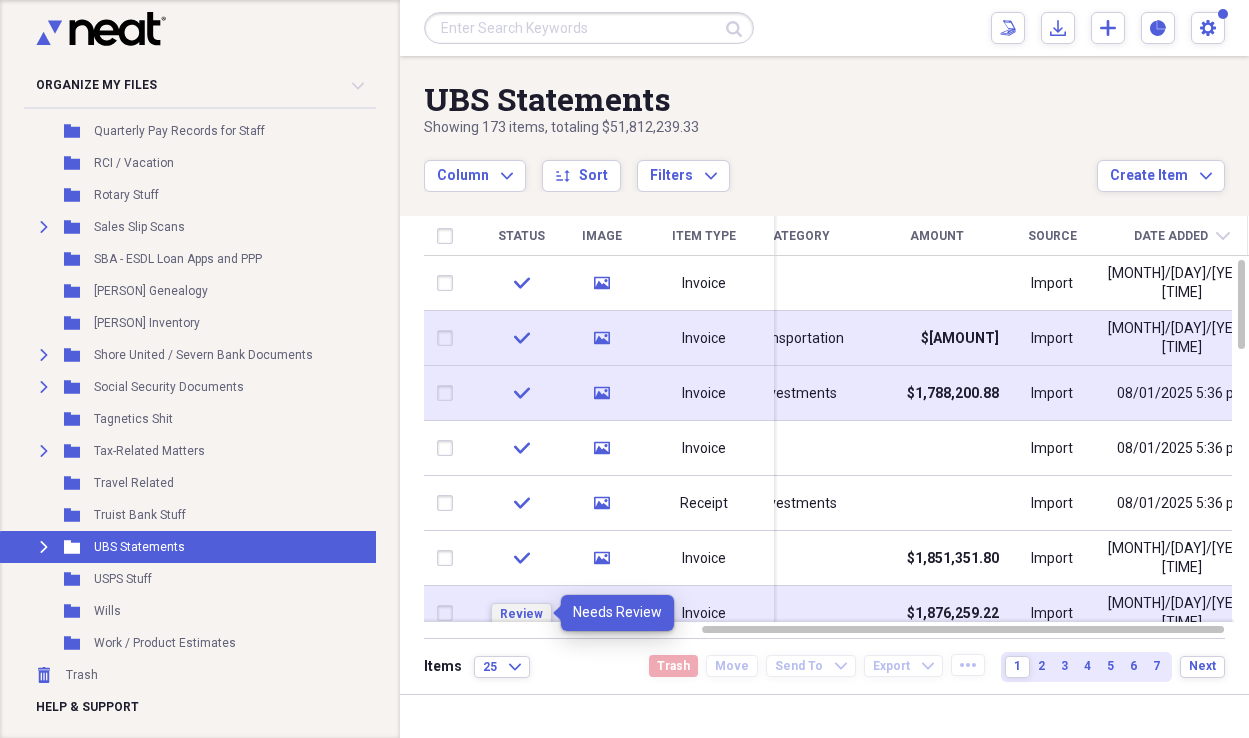 click on "Review" at bounding box center (521, 614) 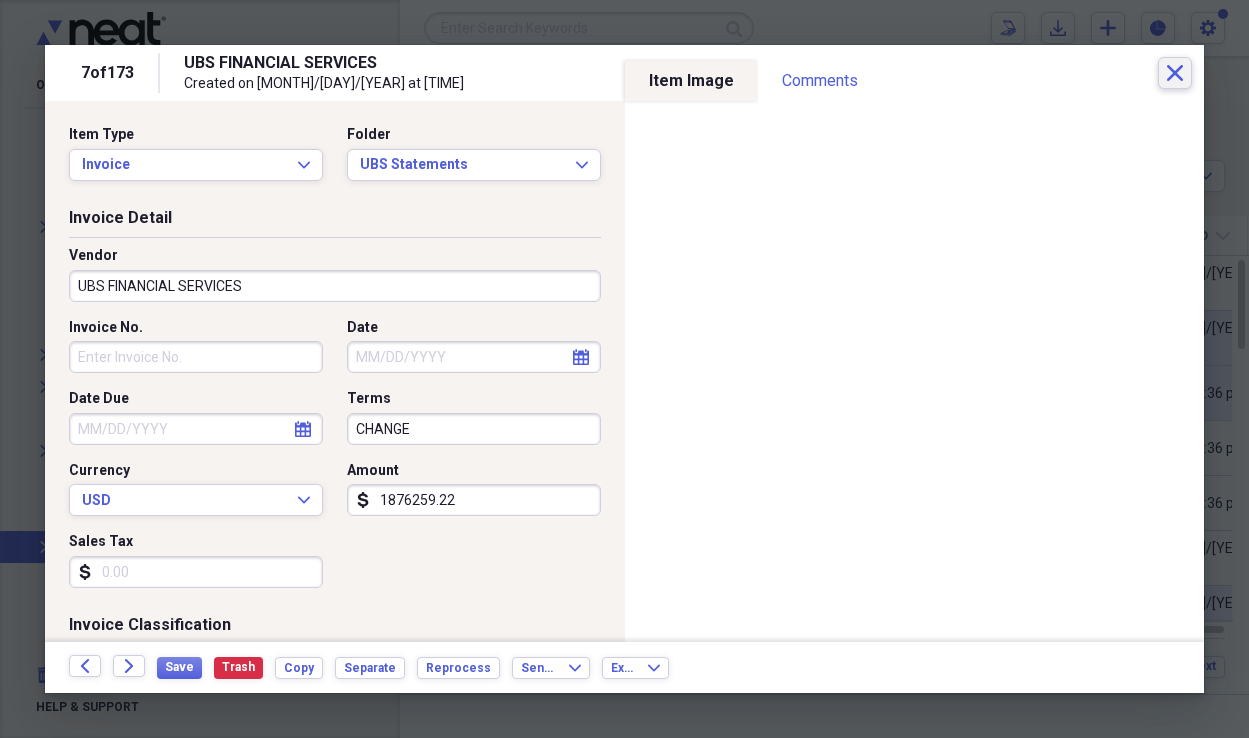 click on "Close" 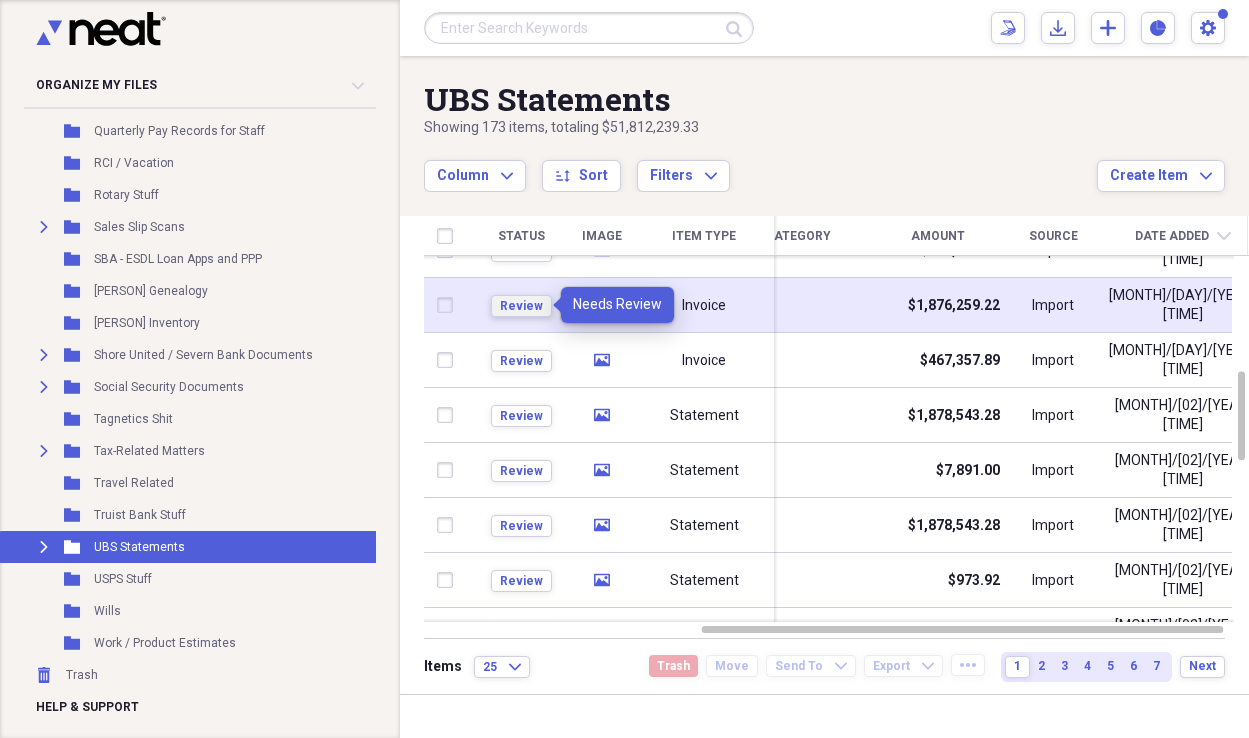 click on "Review" at bounding box center [521, 306] 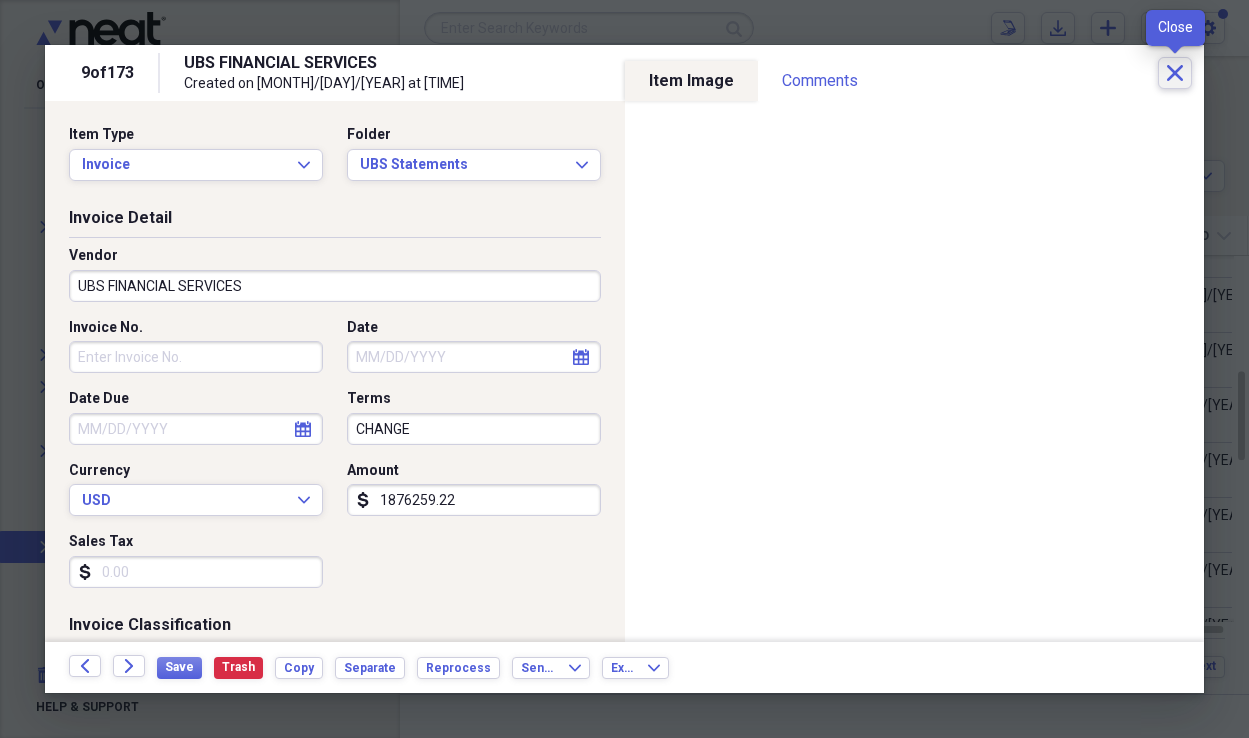 click on "Close" 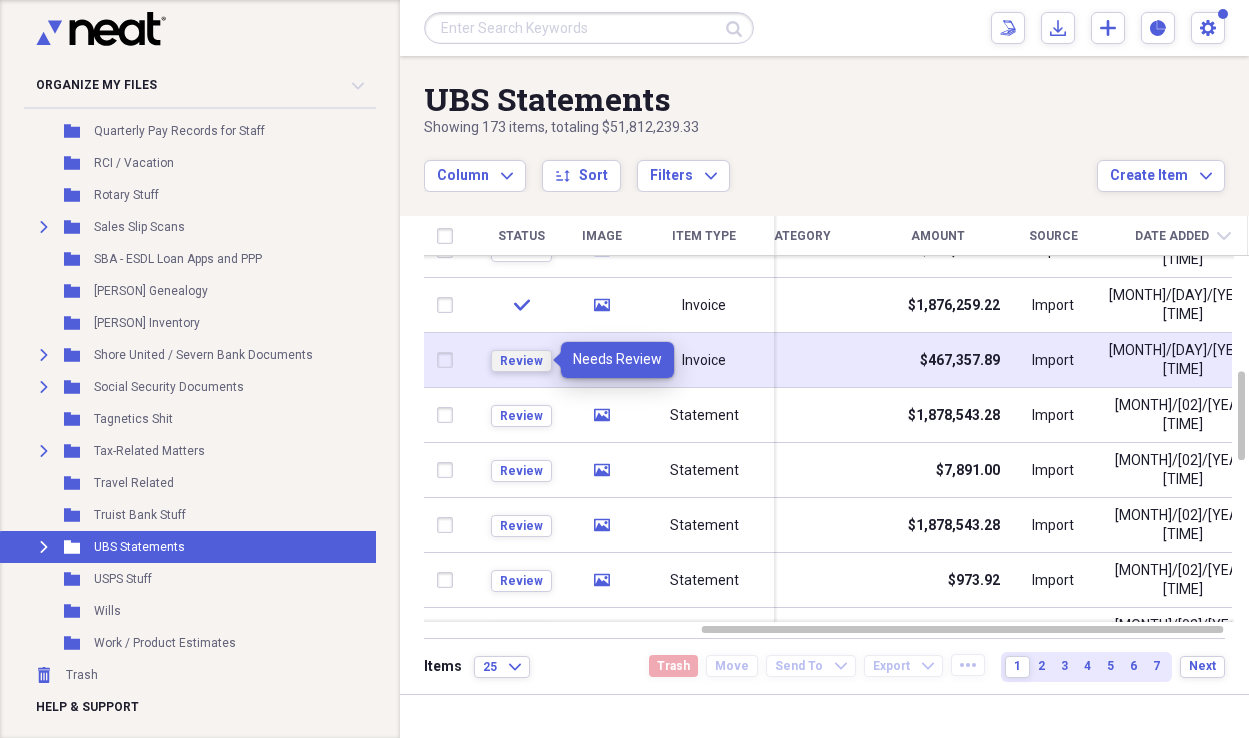 click on "Review" at bounding box center [521, 361] 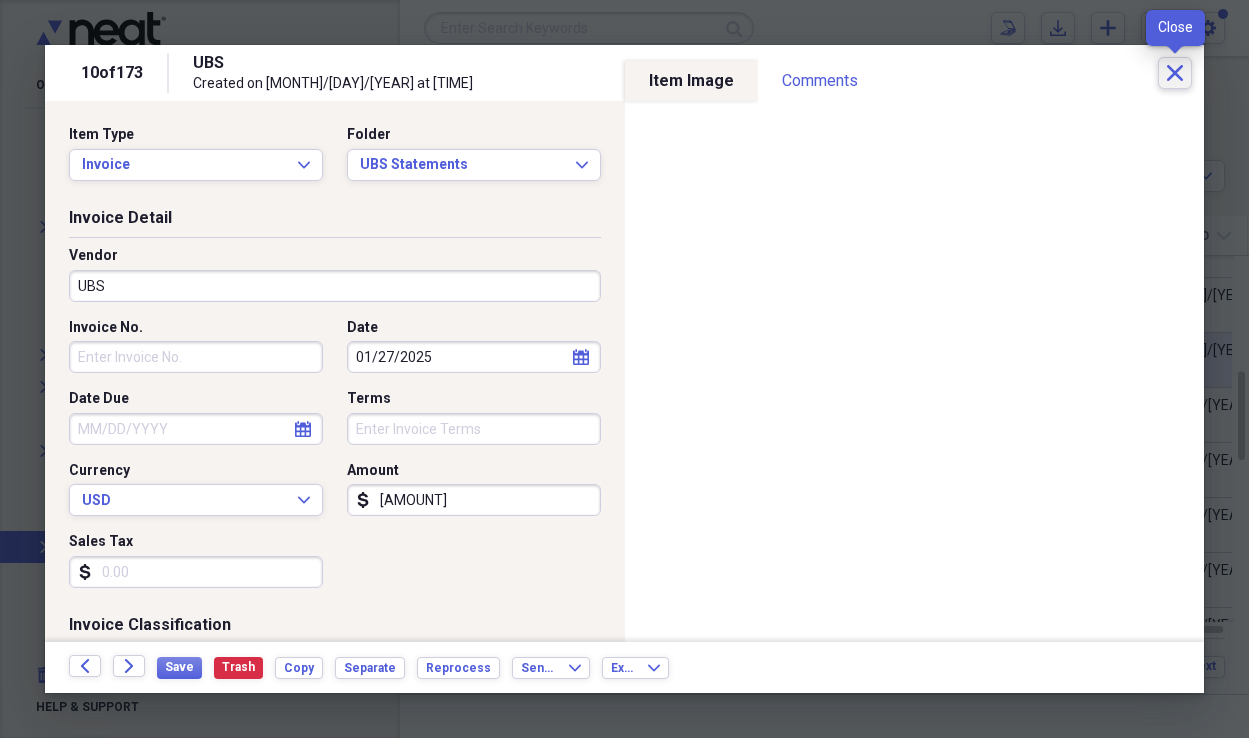 click on "Close" 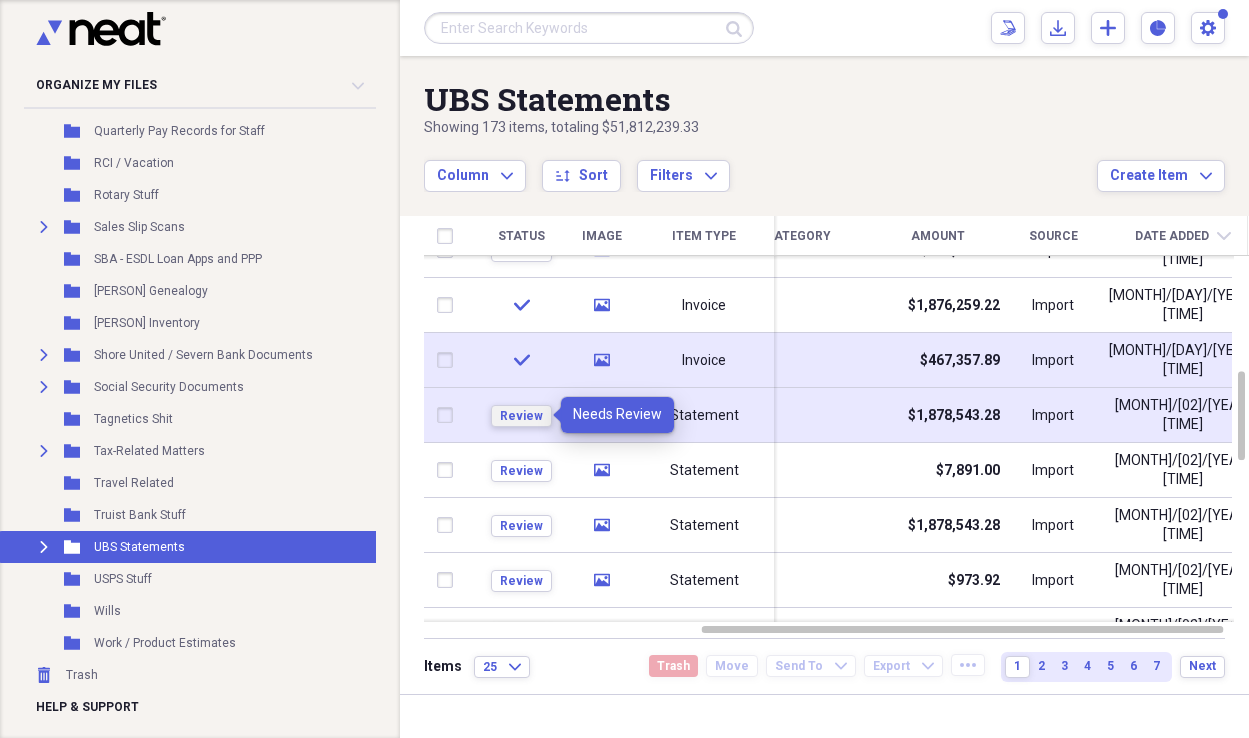 click on "Review" at bounding box center [521, 416] 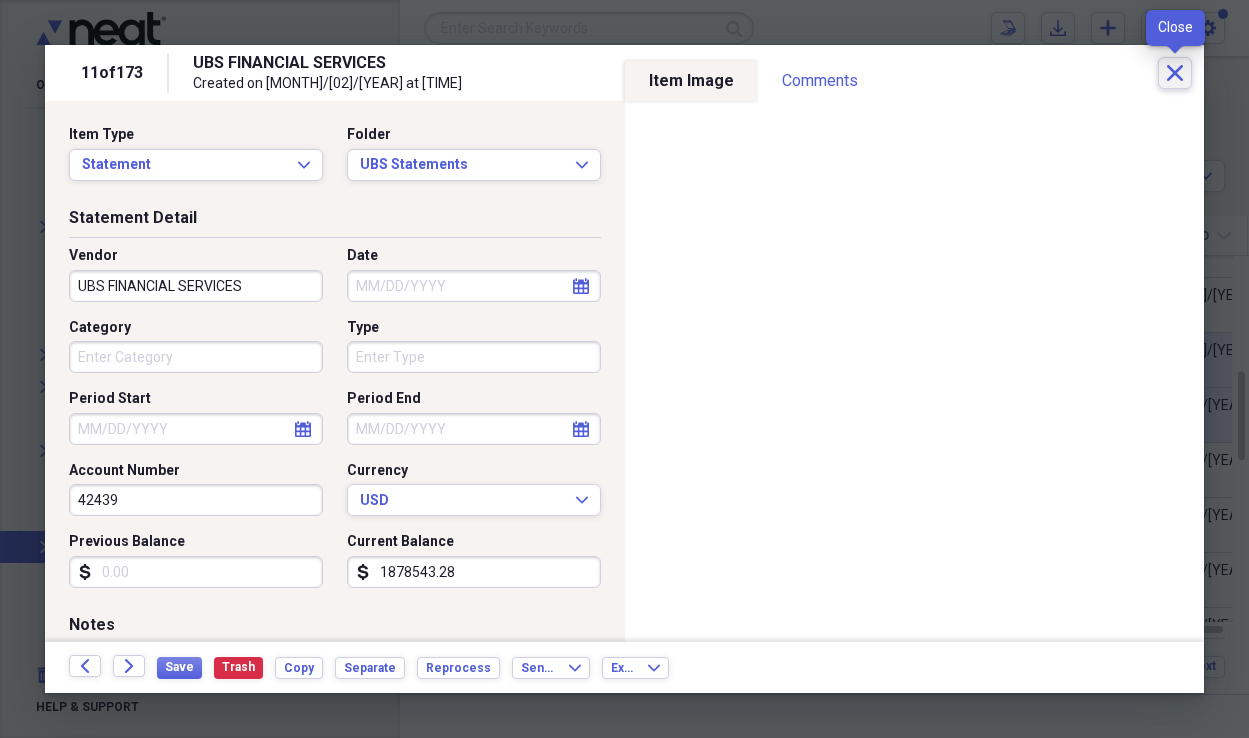 click 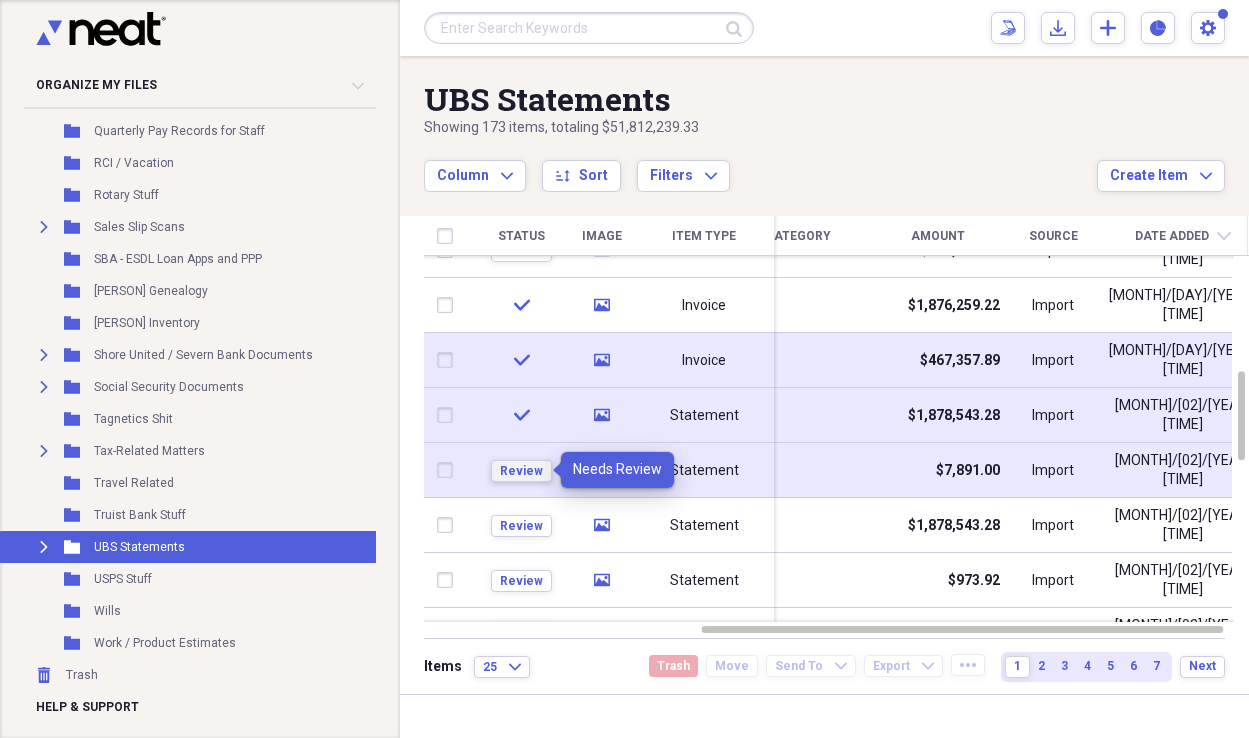 click on "Review" at bounding box center (521, 471) 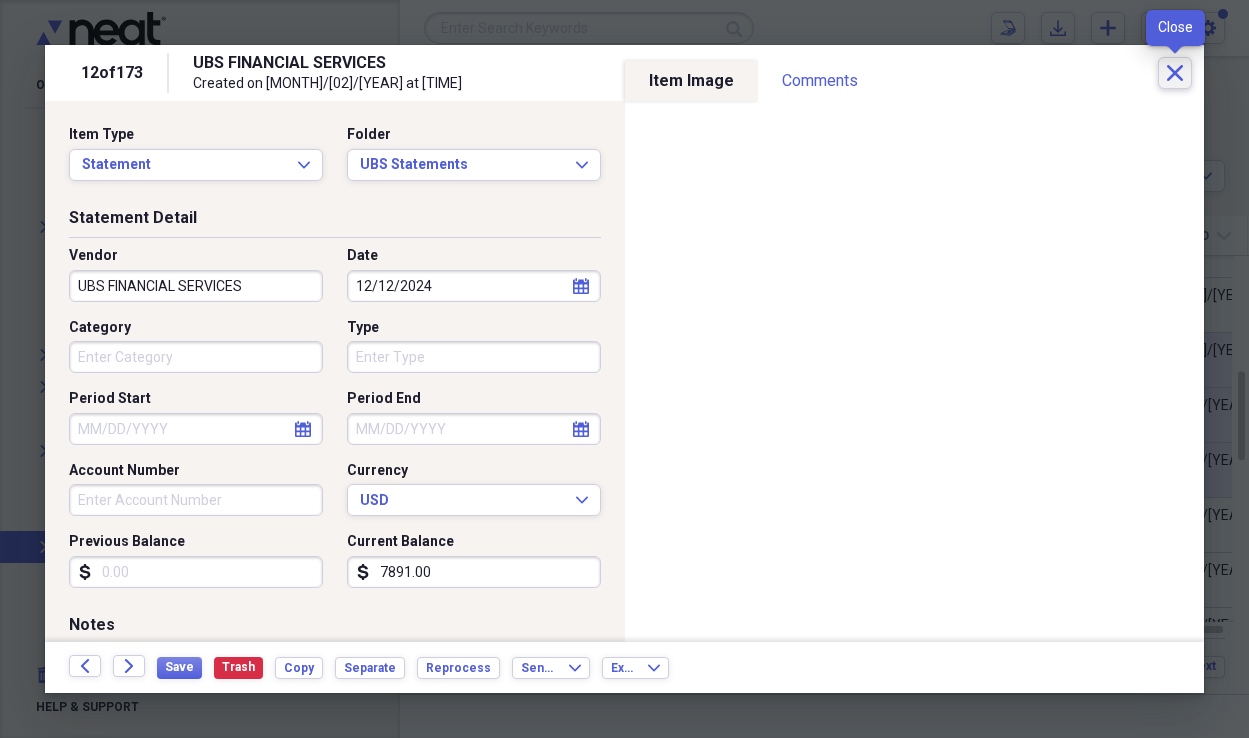 click on "Close" 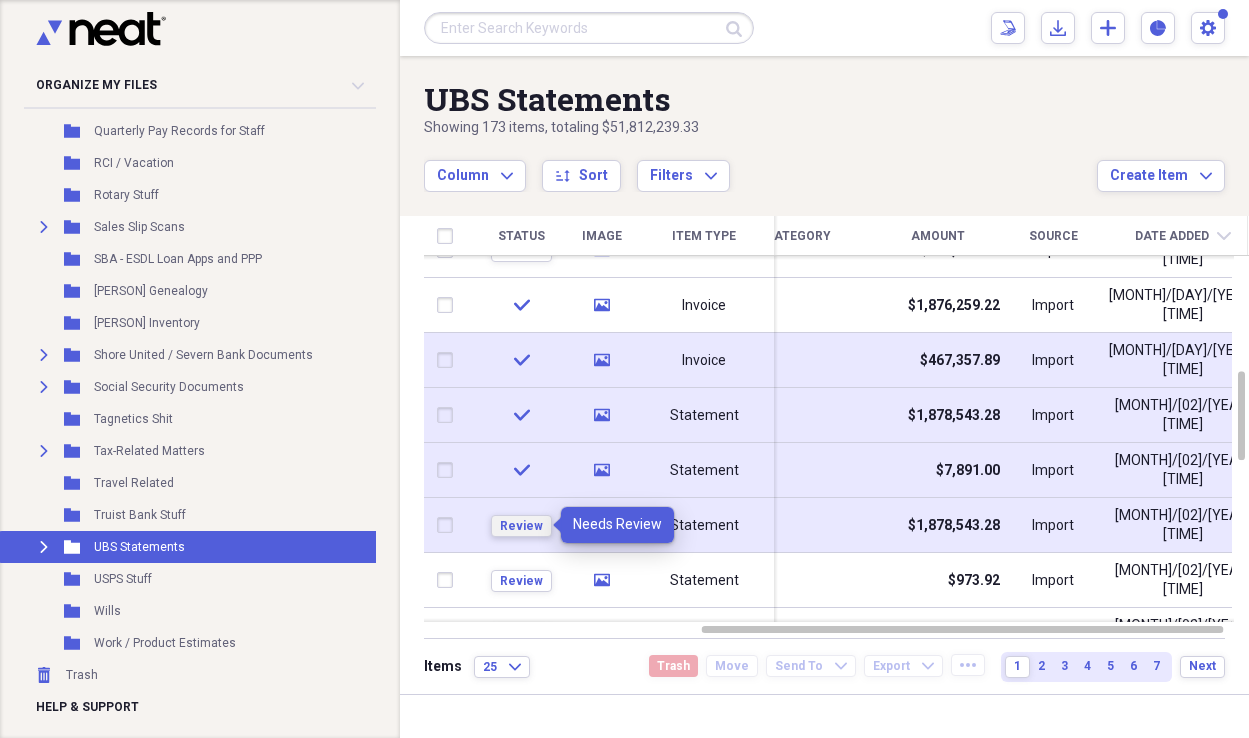 click on "Review" at bounding box center [521, 526] 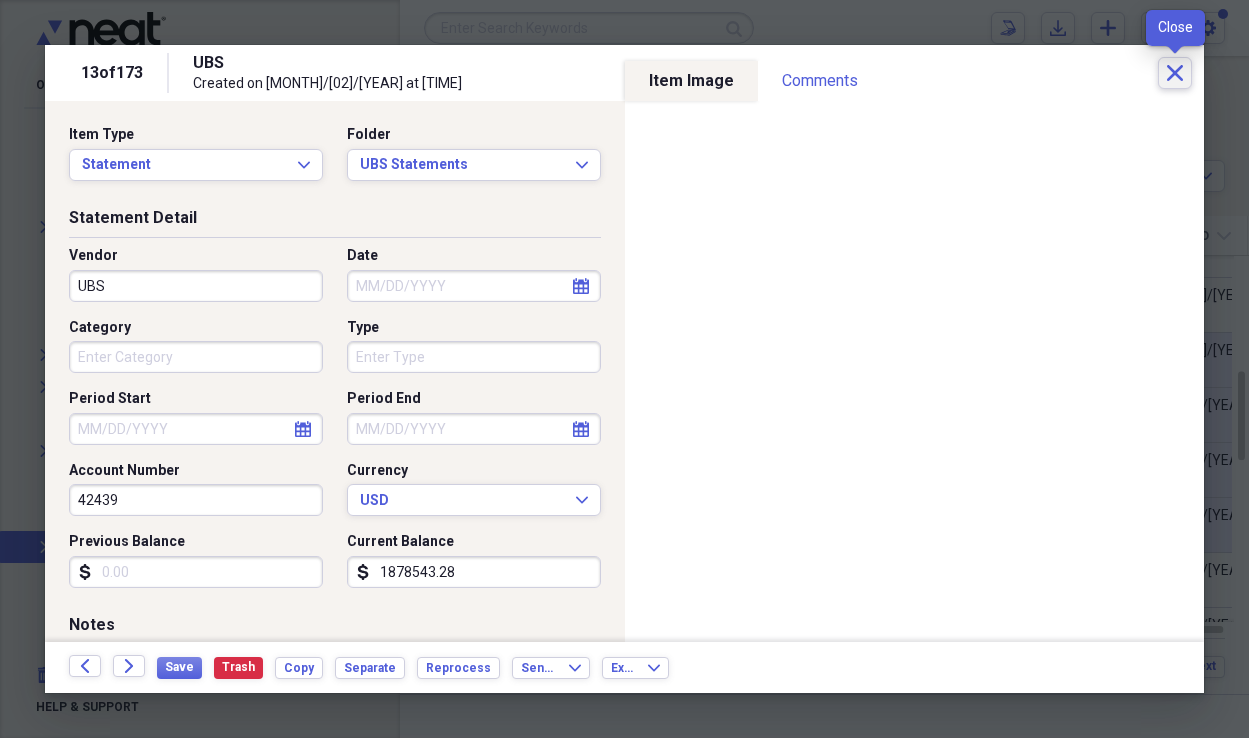 click 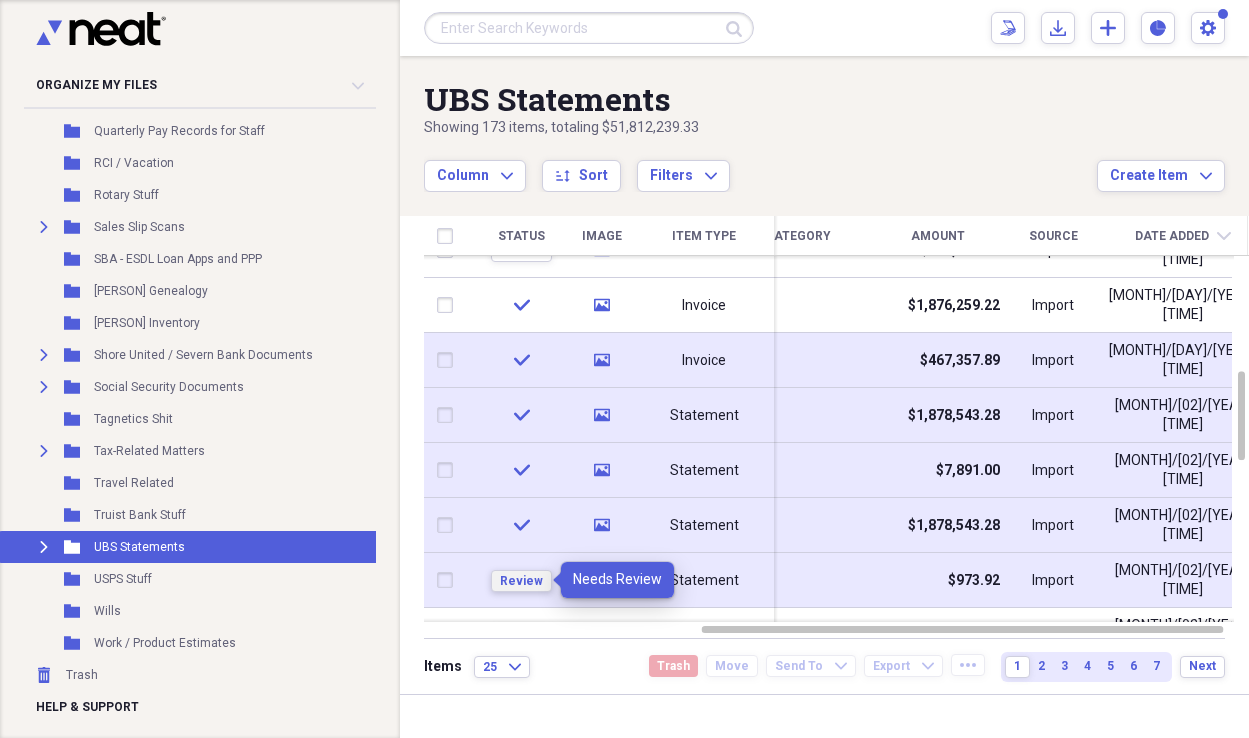 click on "Review" at bounding box center [521, 581] 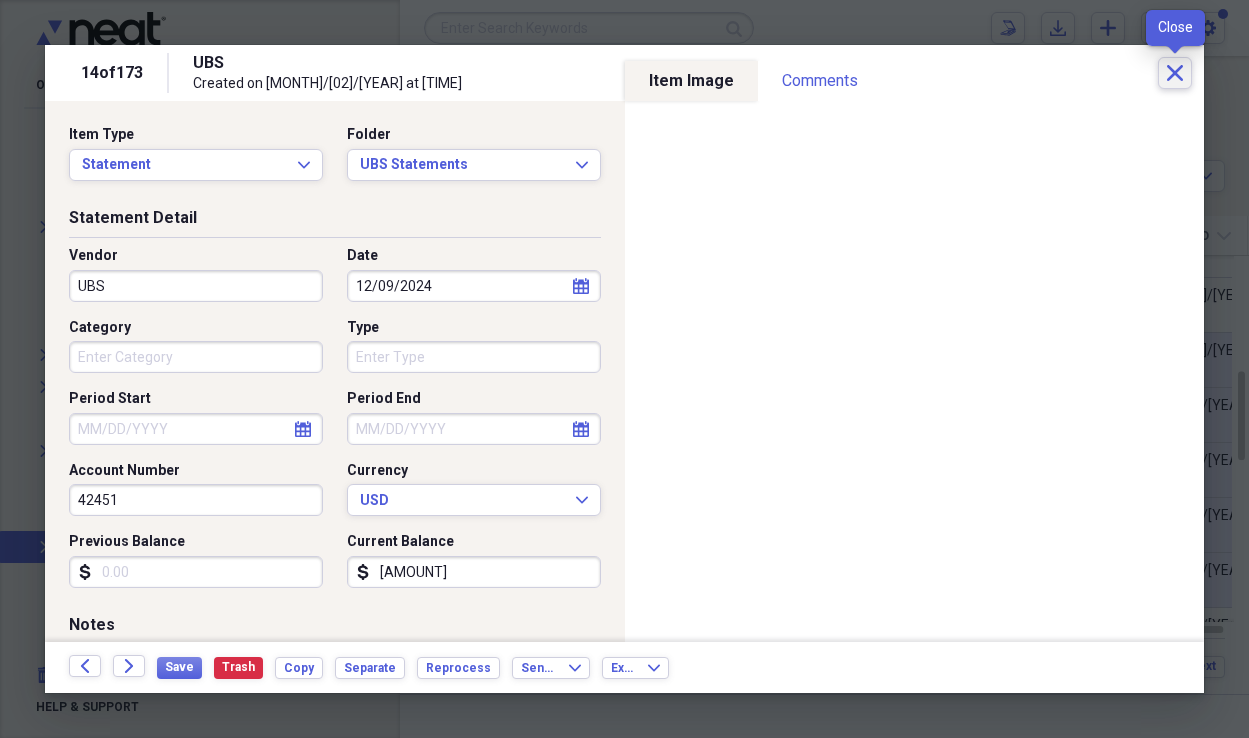 click 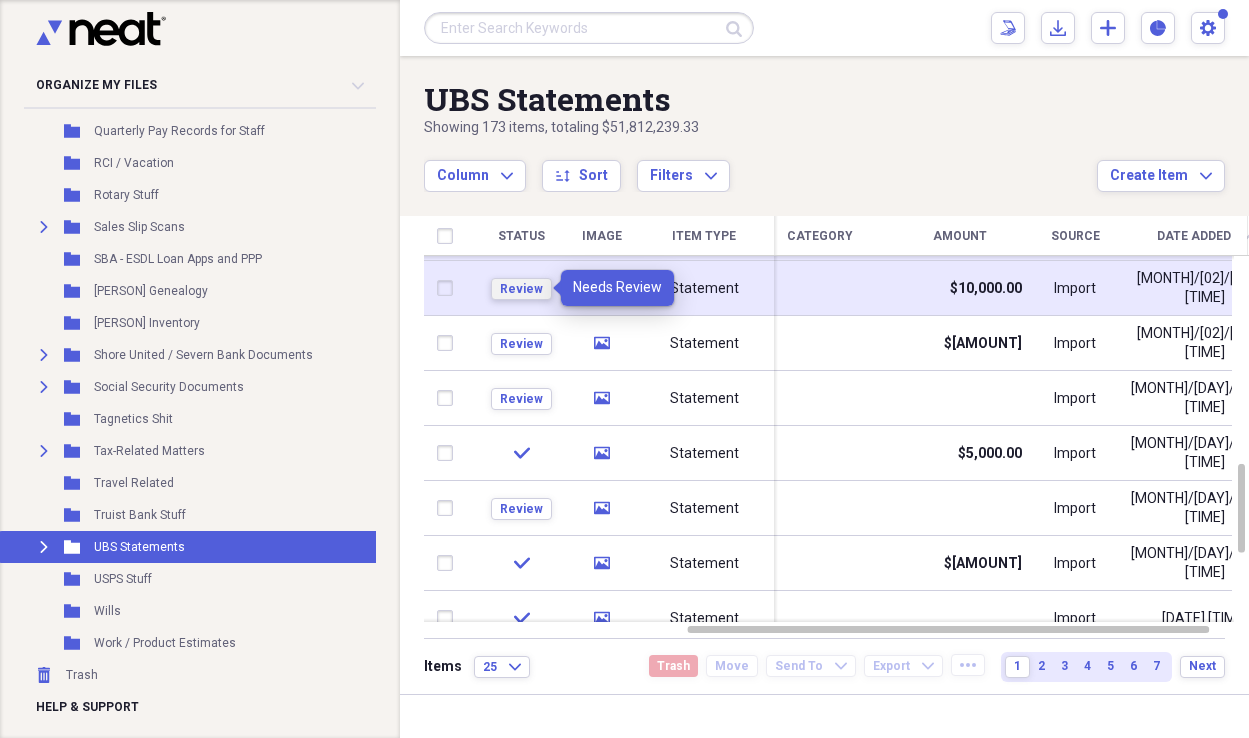 click on "Review" at bounding box center [521, 289] 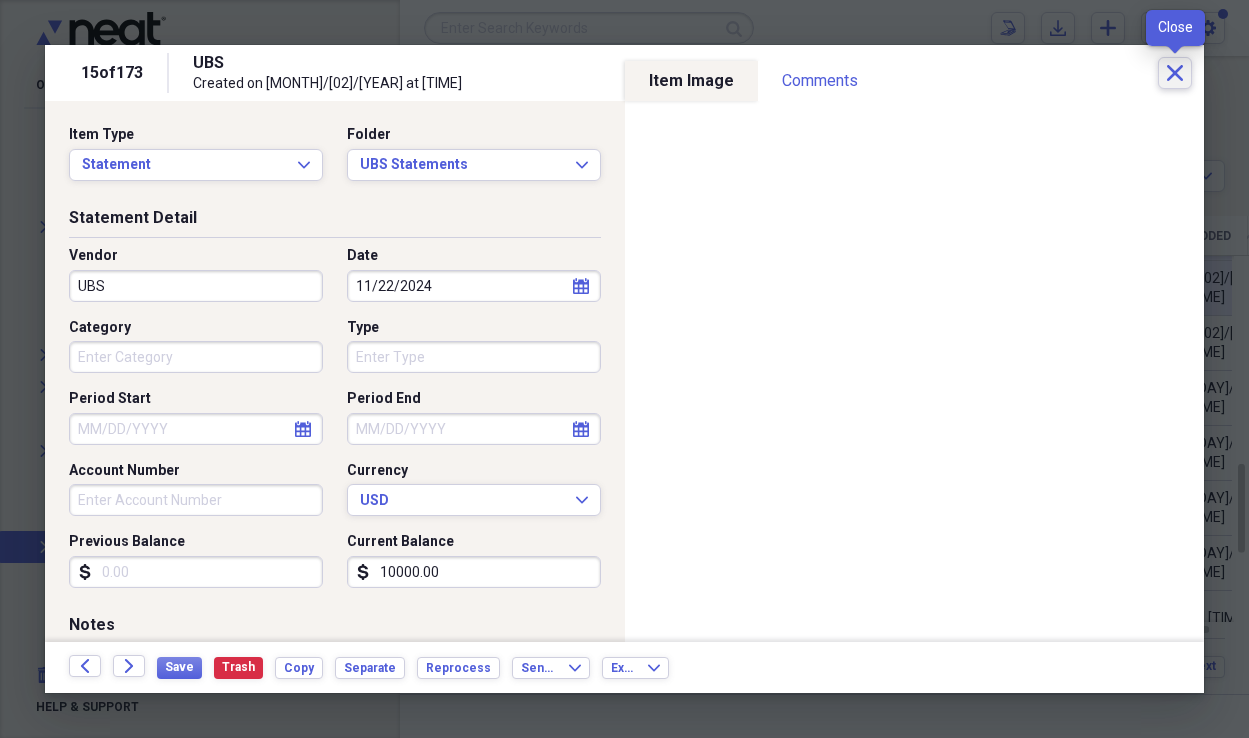 click 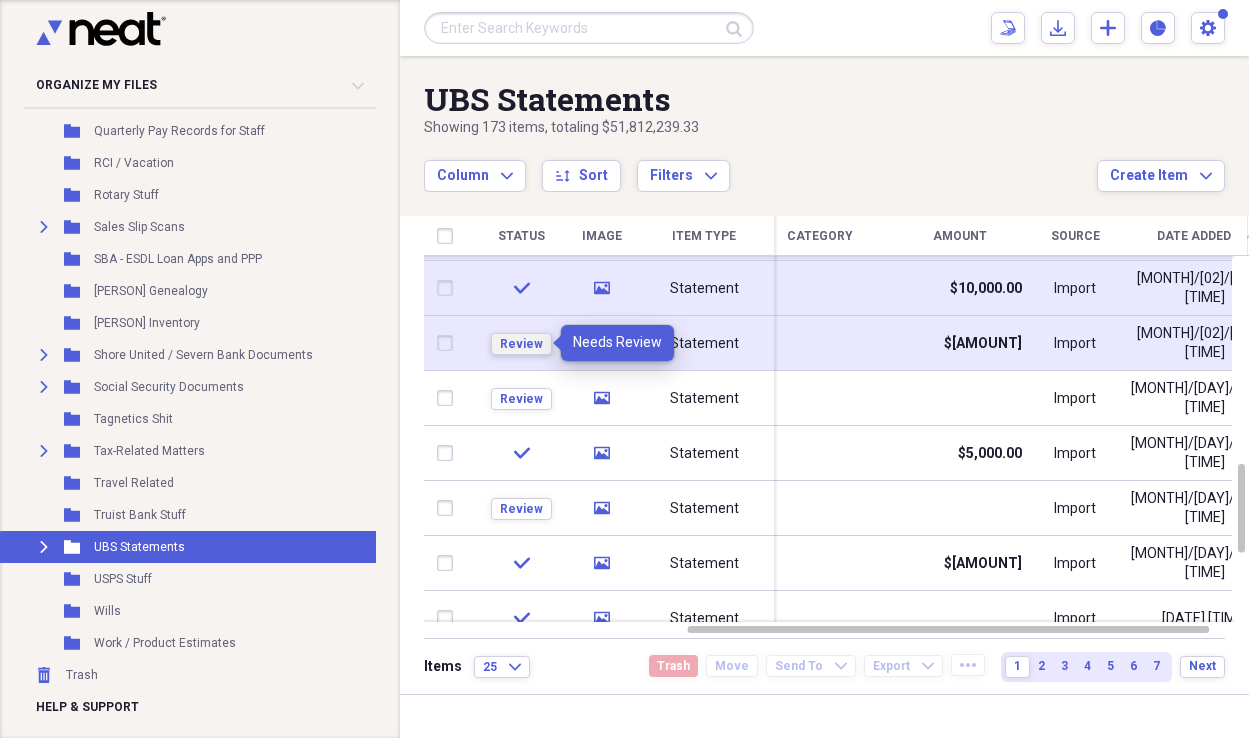 click on "Review" at bounding box center [521, 344] 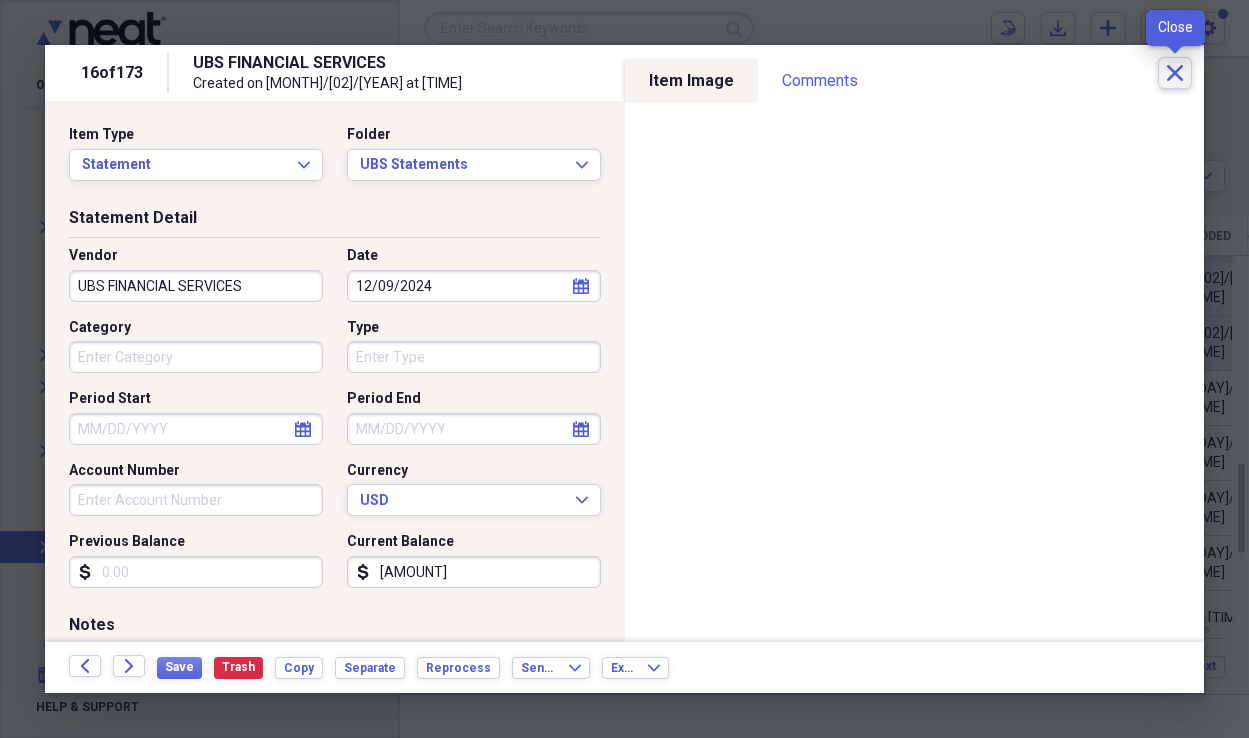 click 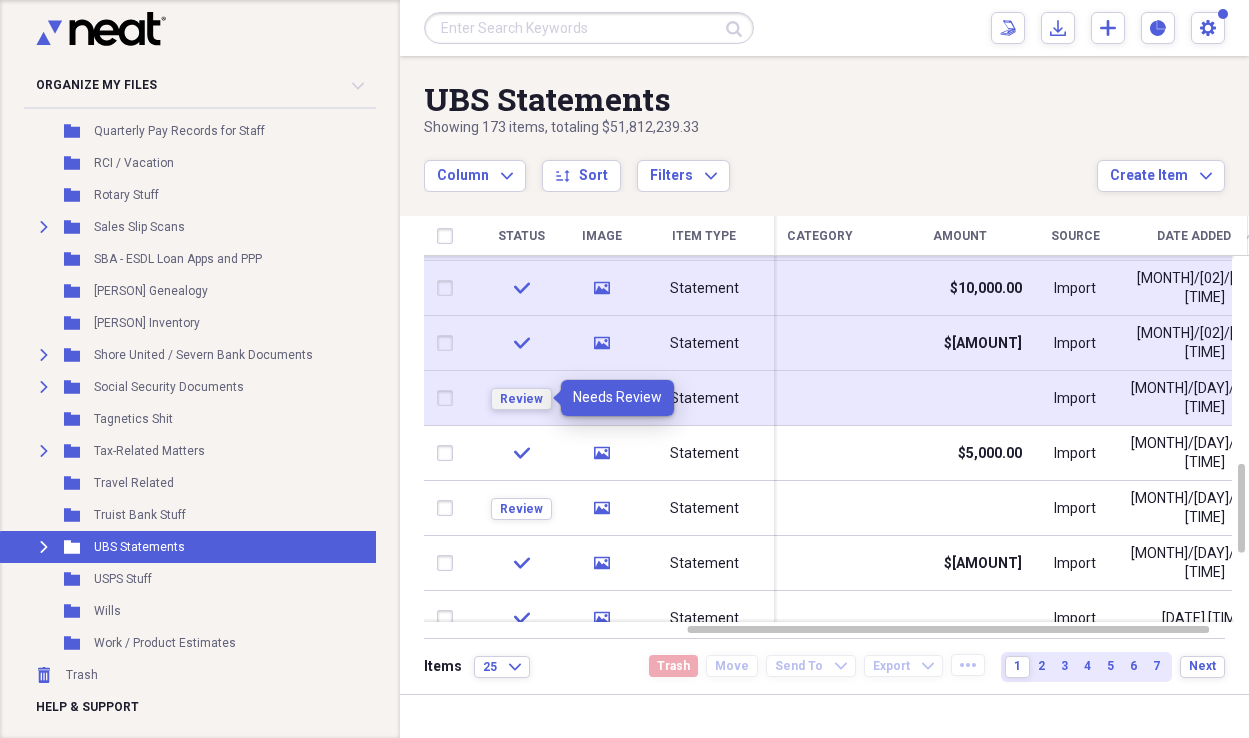 click on "Review" at bounding box center [521, 399] 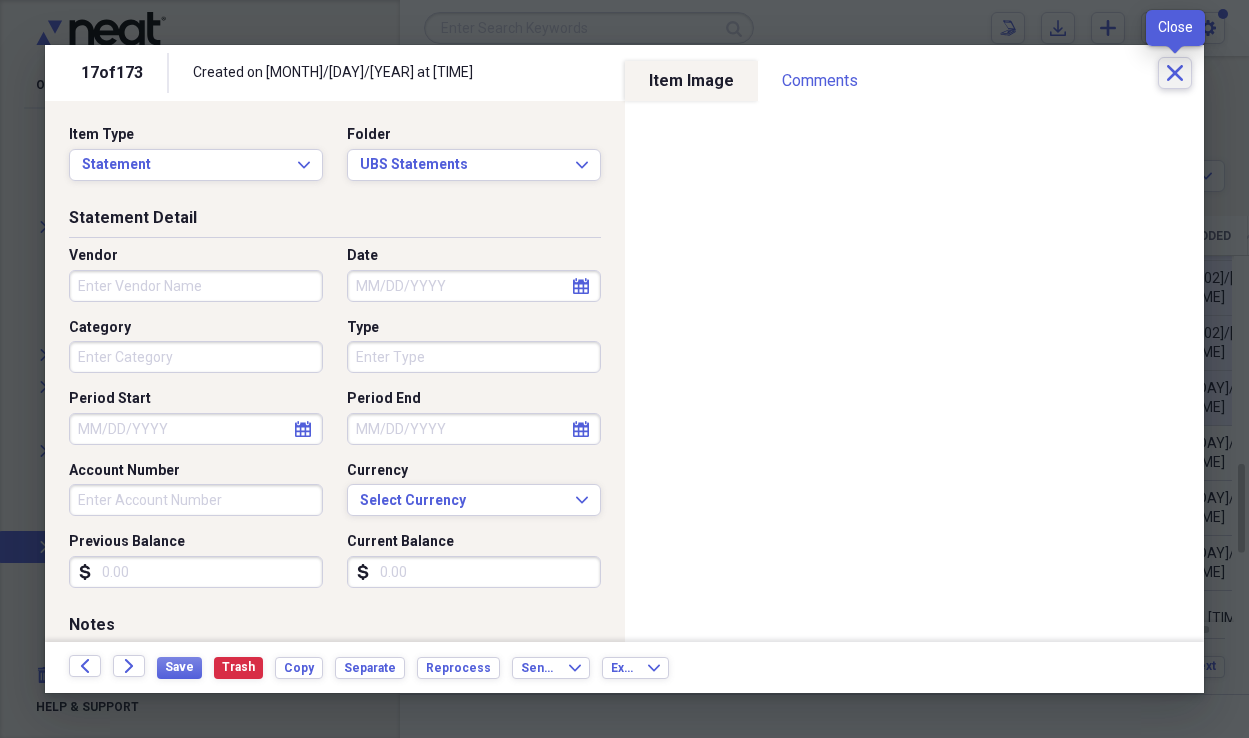 click 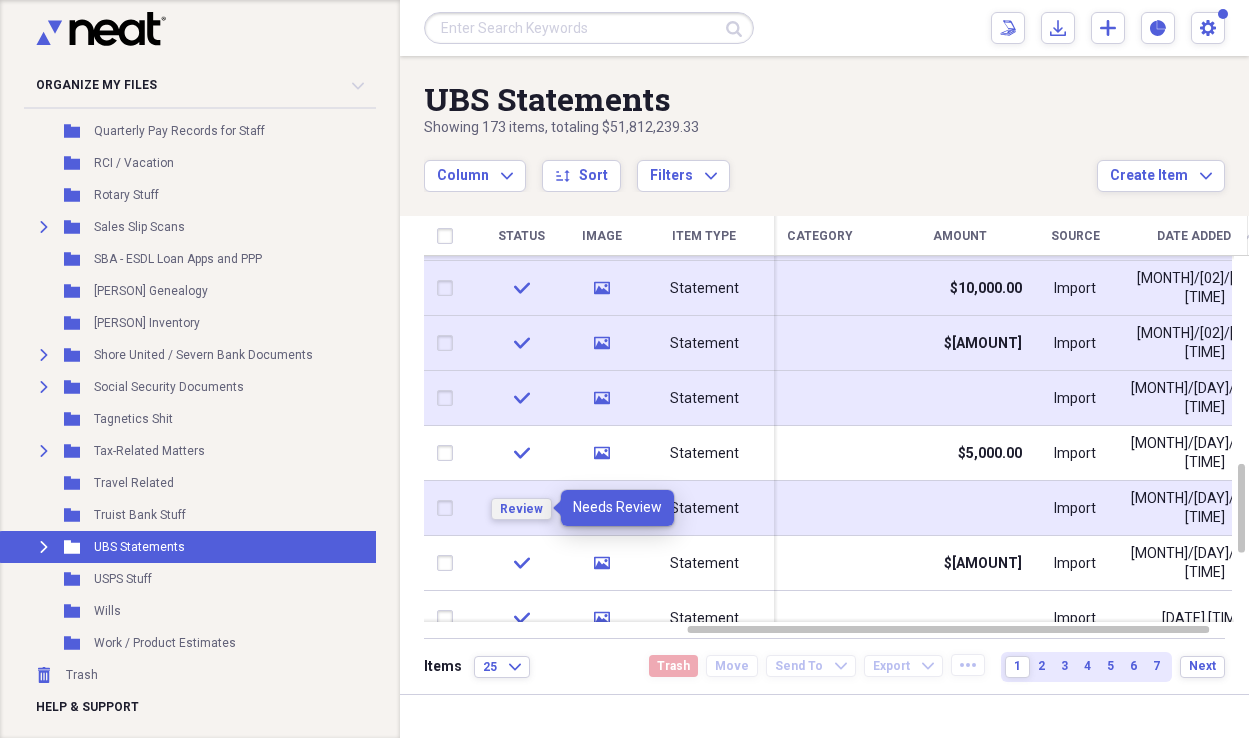 click on "Review" at bounding box center [521, 509] 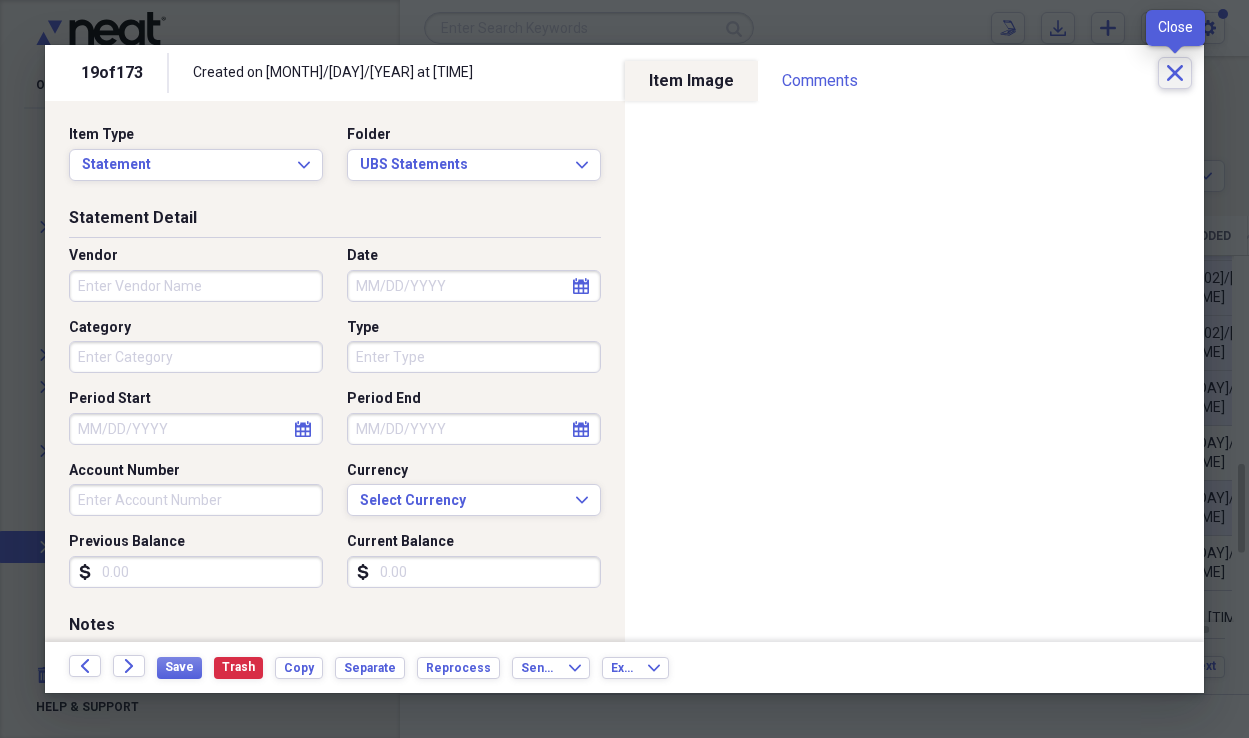 click 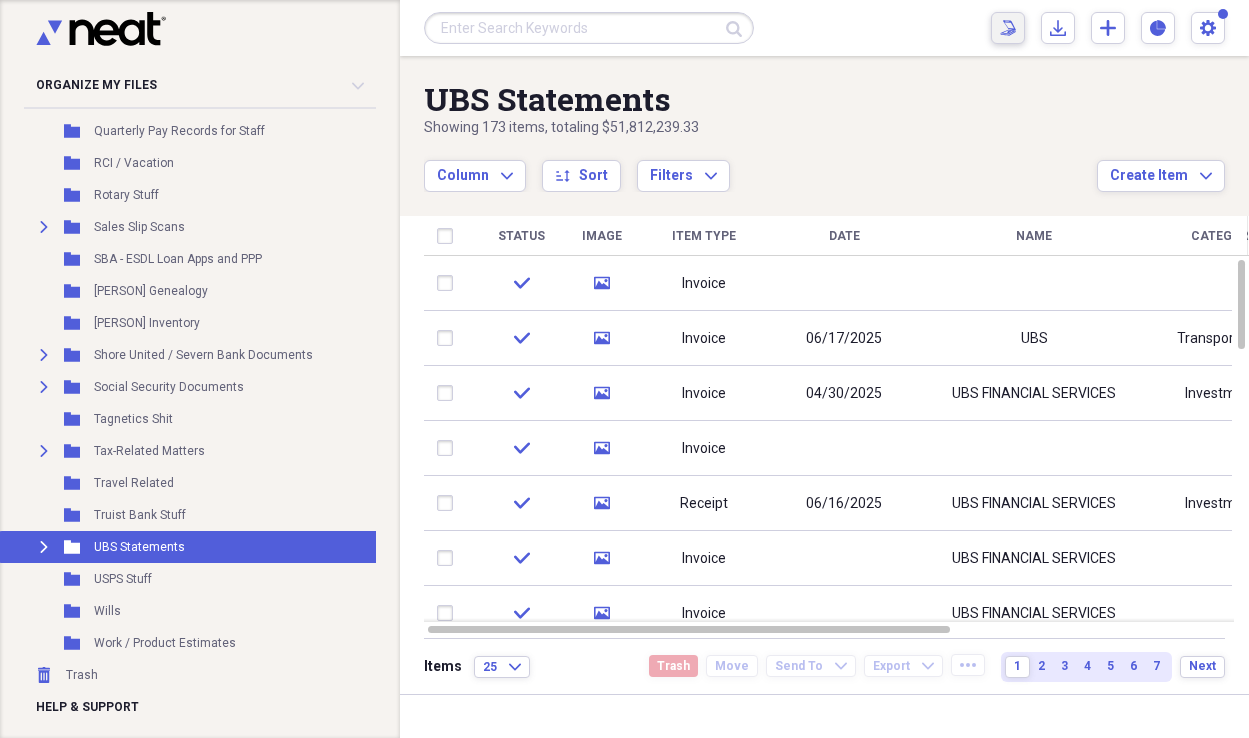 click on "Scan" 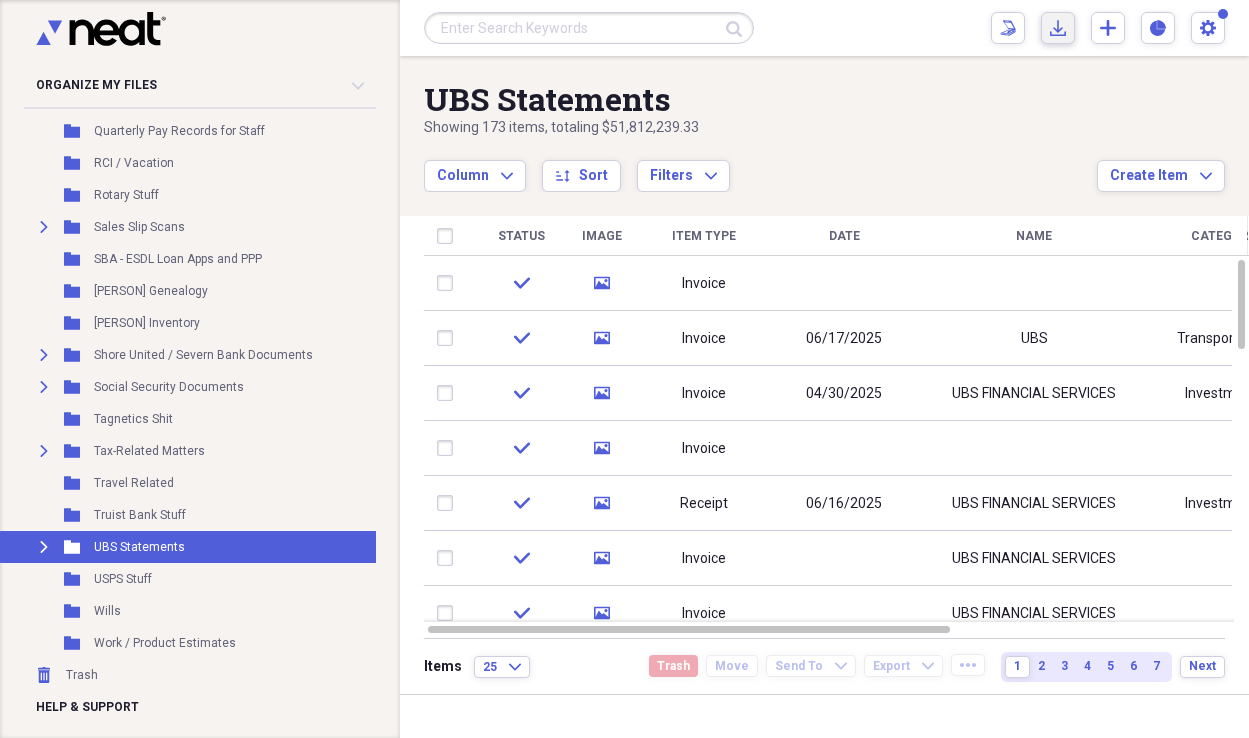 click on "Import" 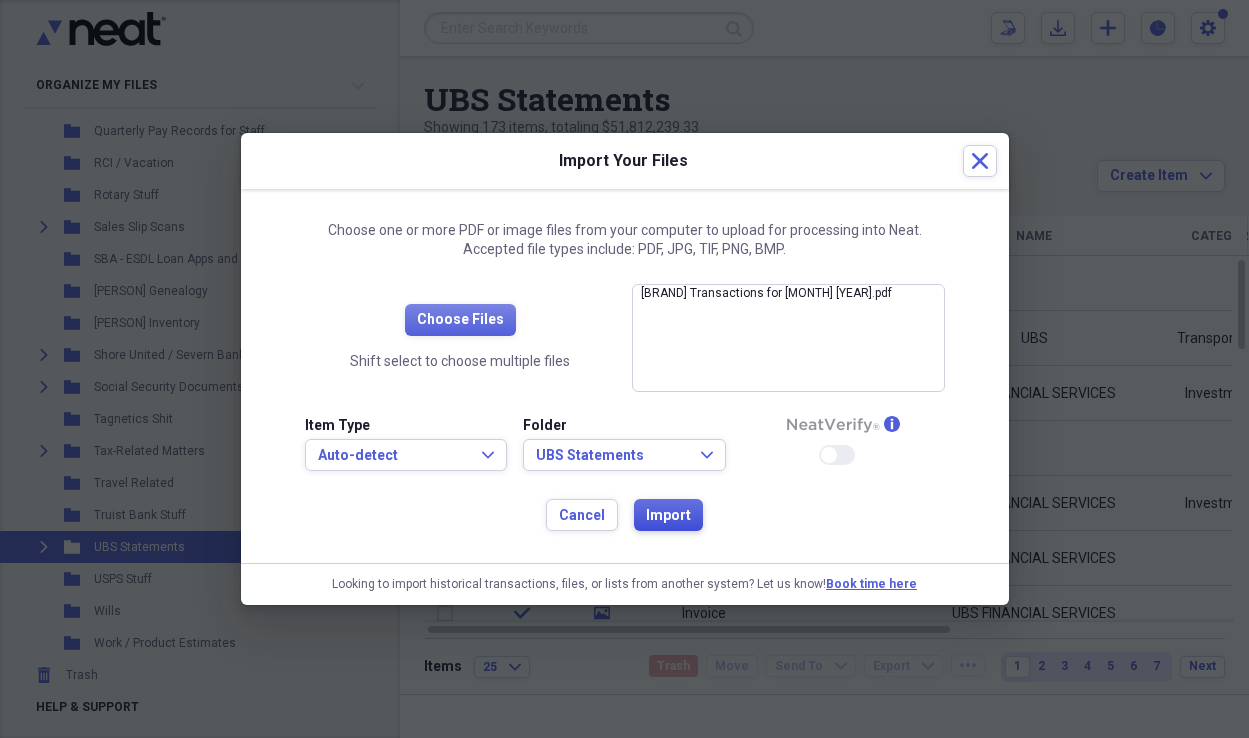 click on "Import" at bounding box center [668, 516] 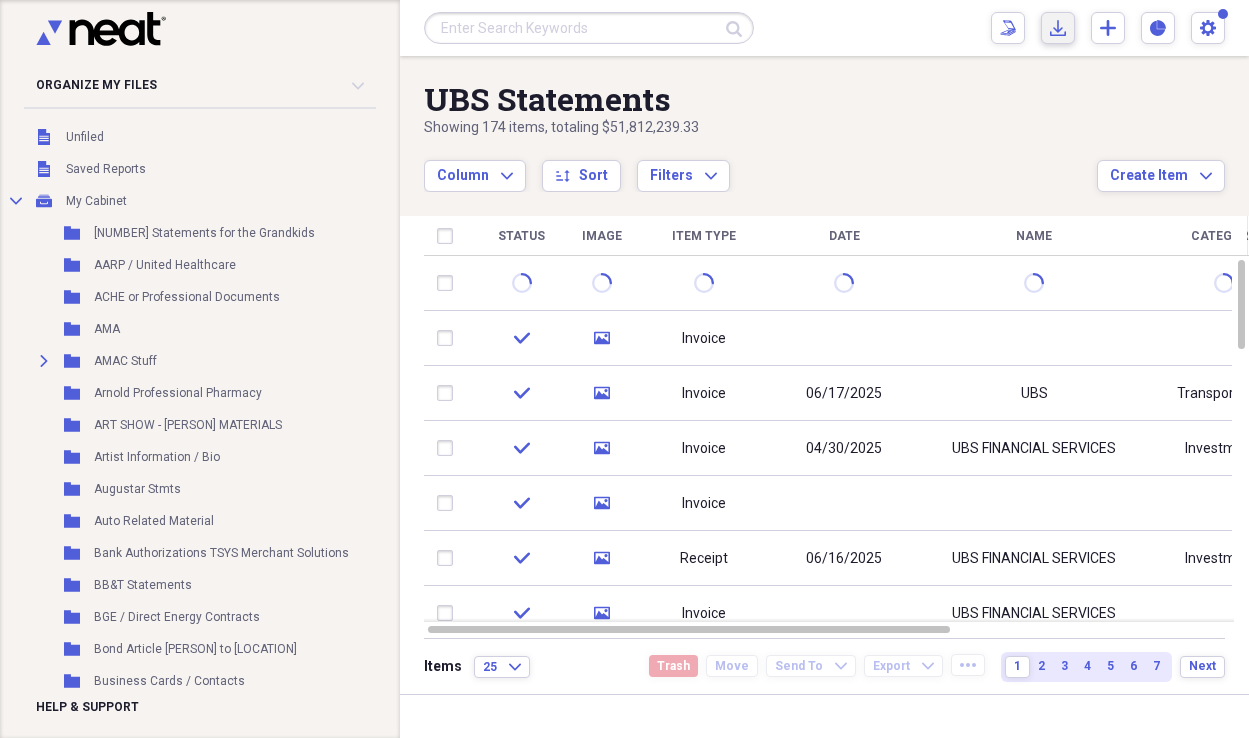 scroll, scrollTop: 0, scrollLeft: 0, axis: both 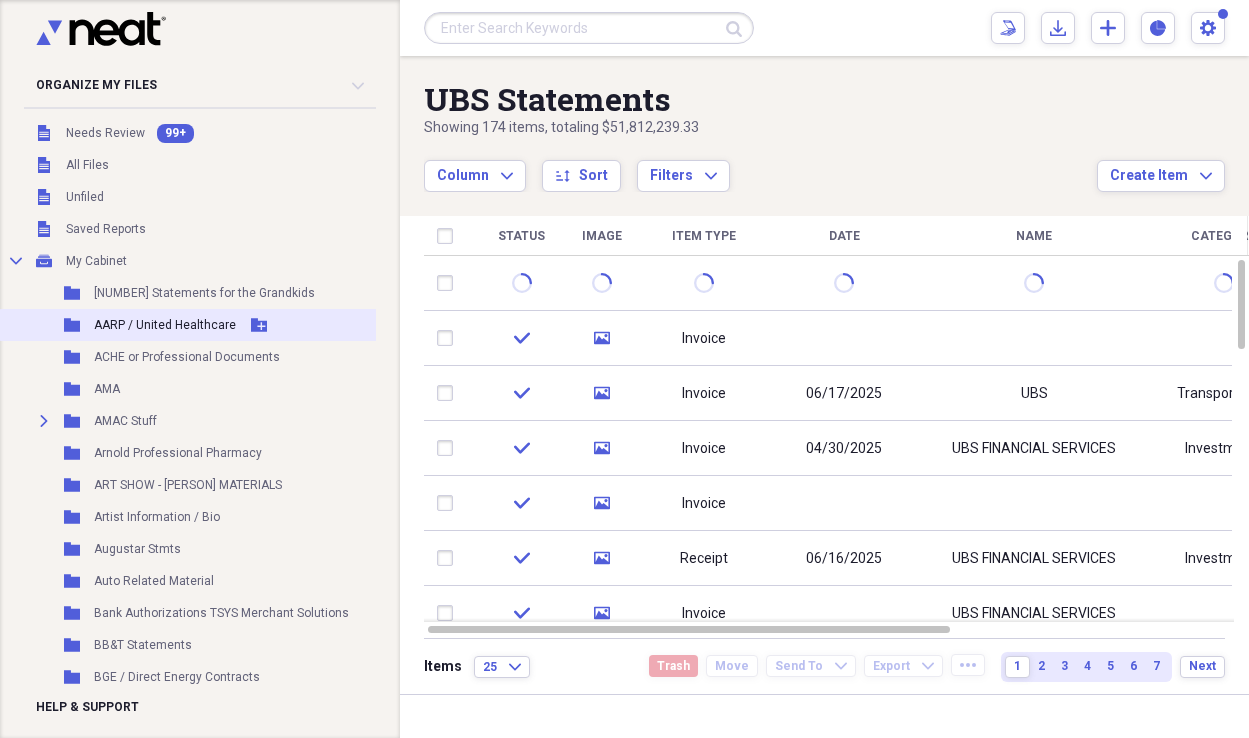 click on "AARP / United Healthcare" at bounding box center [165, 325] 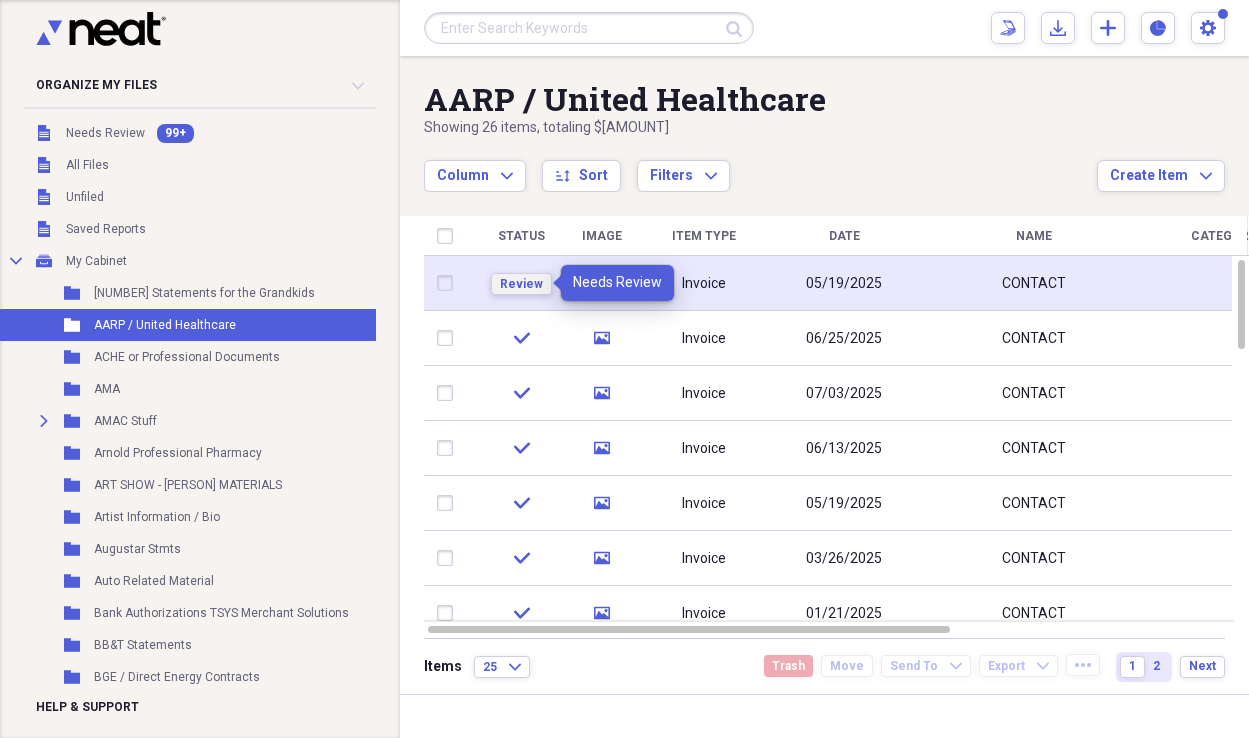 click on "Review" at bounding box center (521, 284) 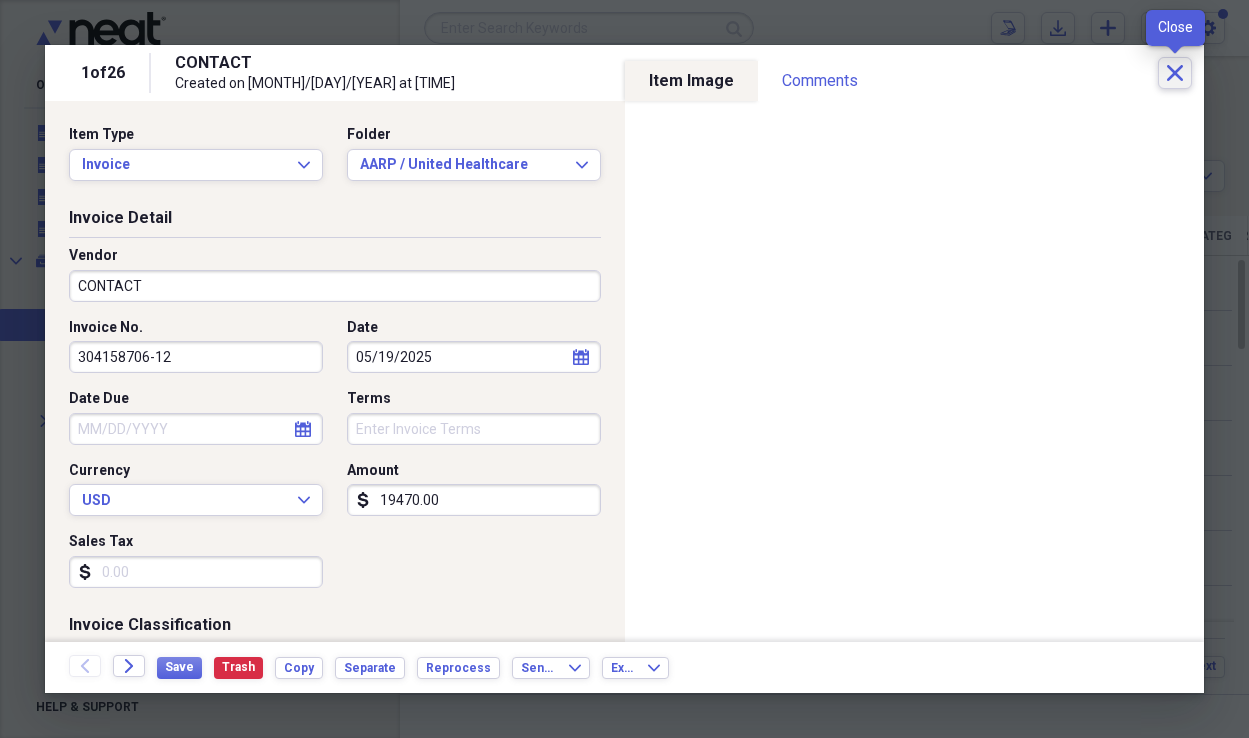 click on "Close" 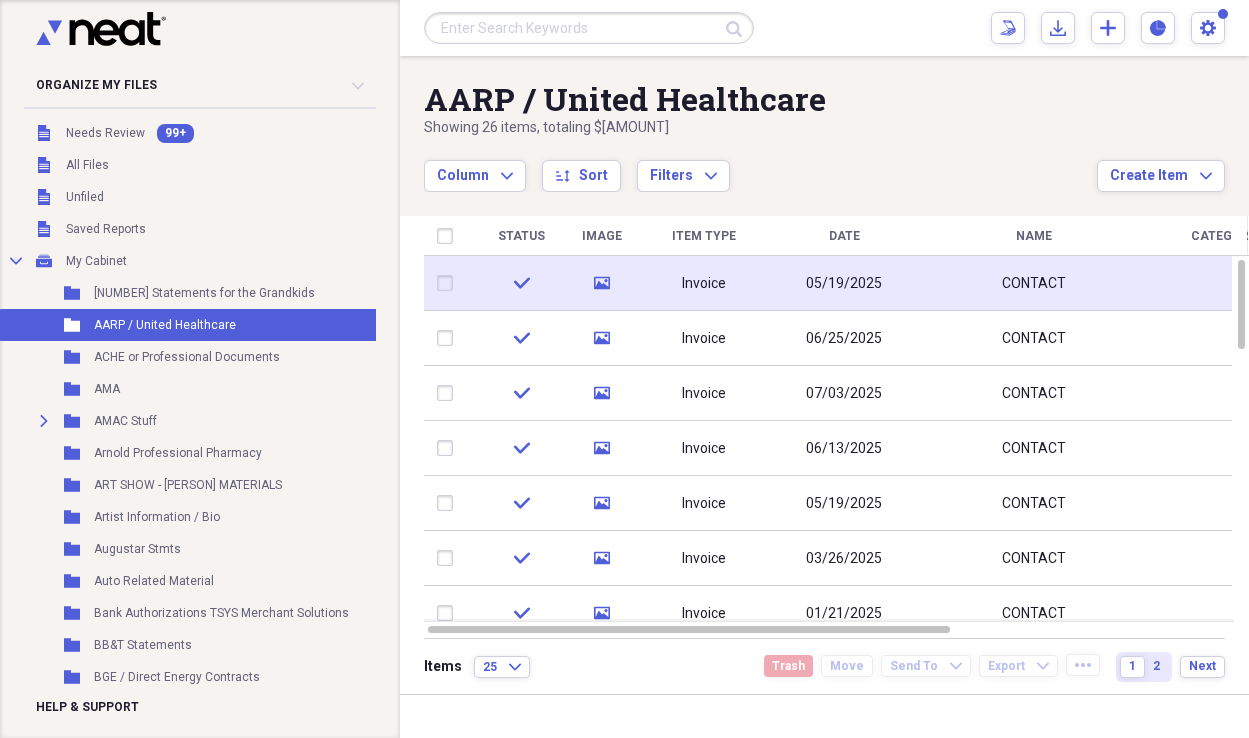 click at bounding box center (449, 283) 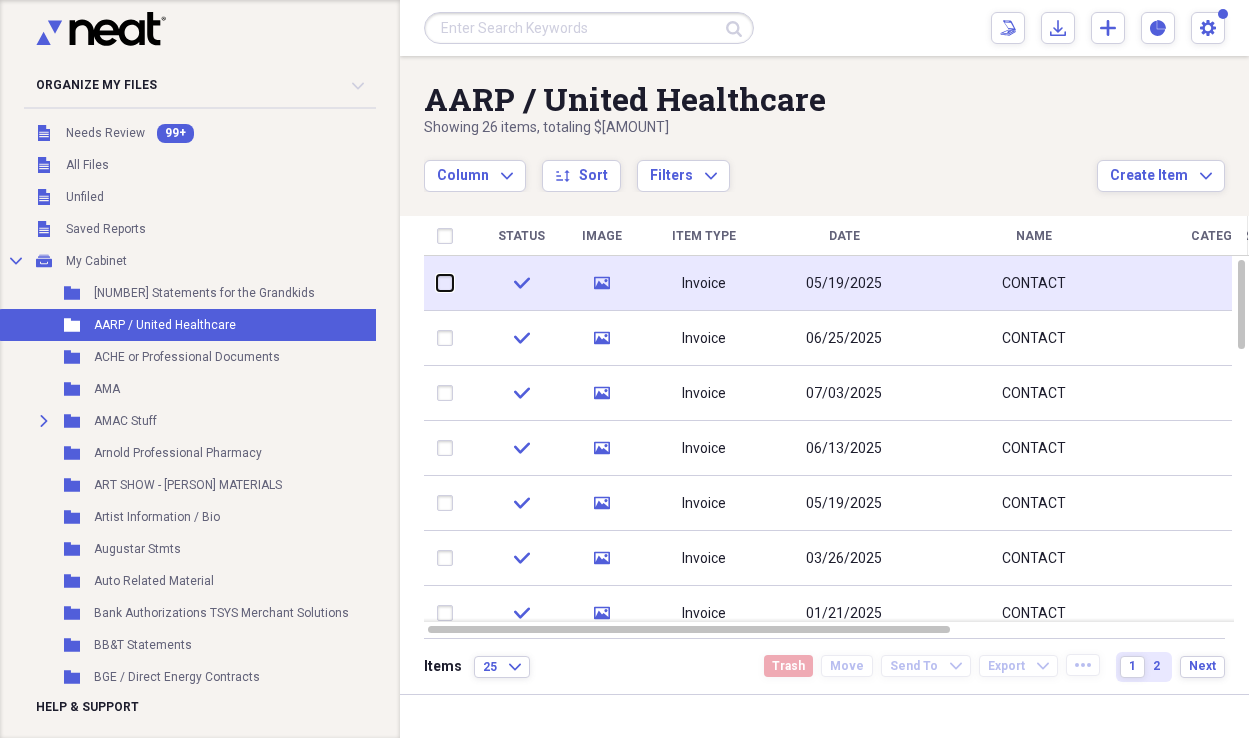 click at bounding box center (437, 283) 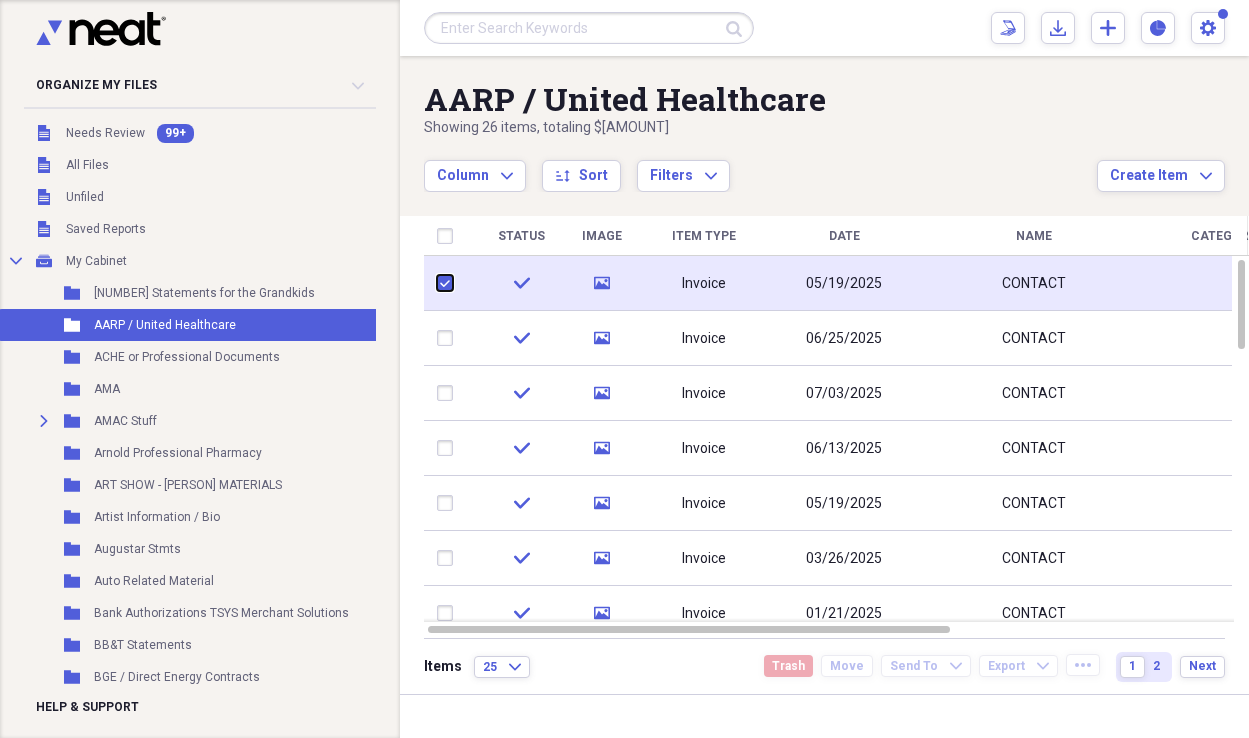 checkbox on "true" 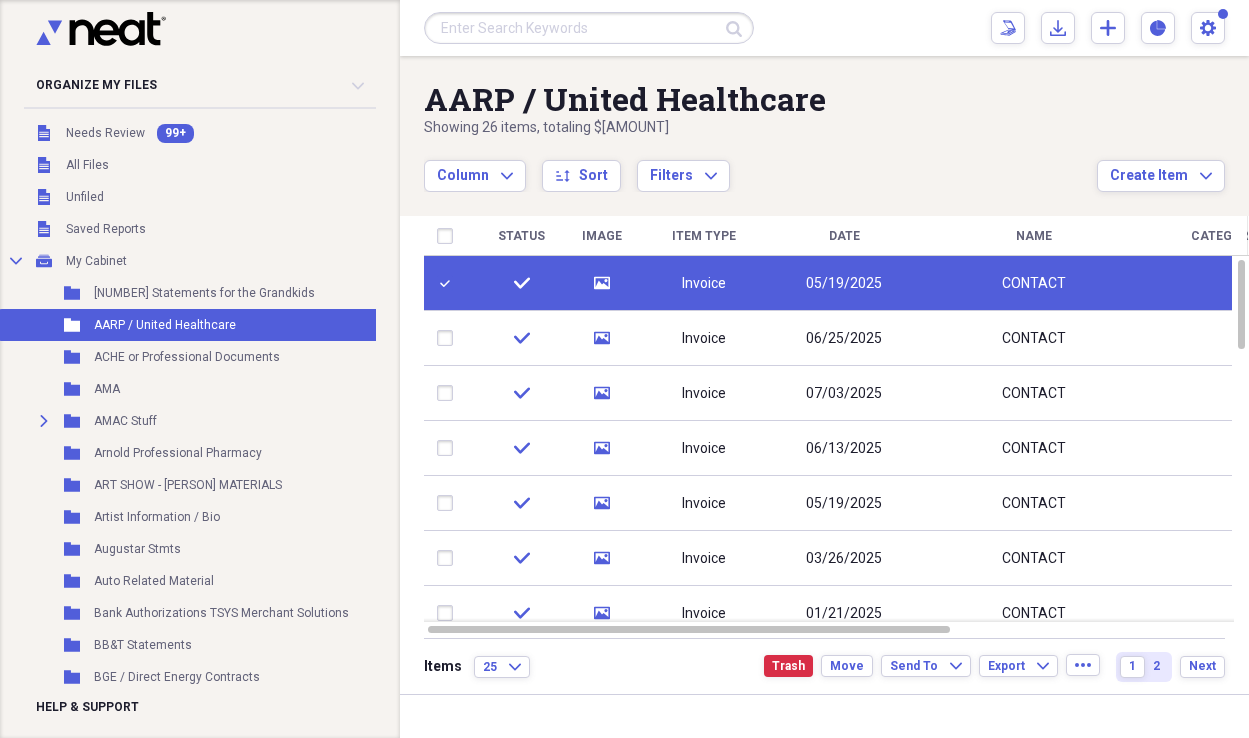 click on "media" at bounding box center [601, 283] 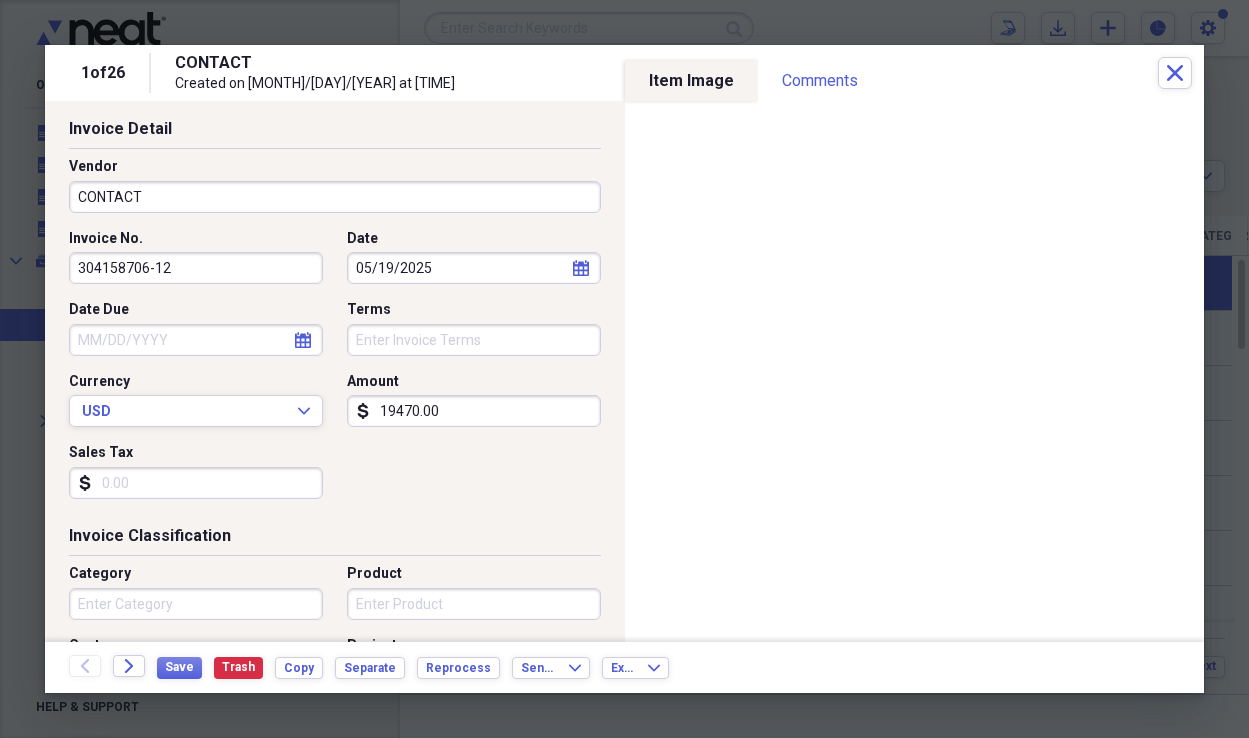 scroll, scrollTop: 0, scrollLeft: 0, axis: both 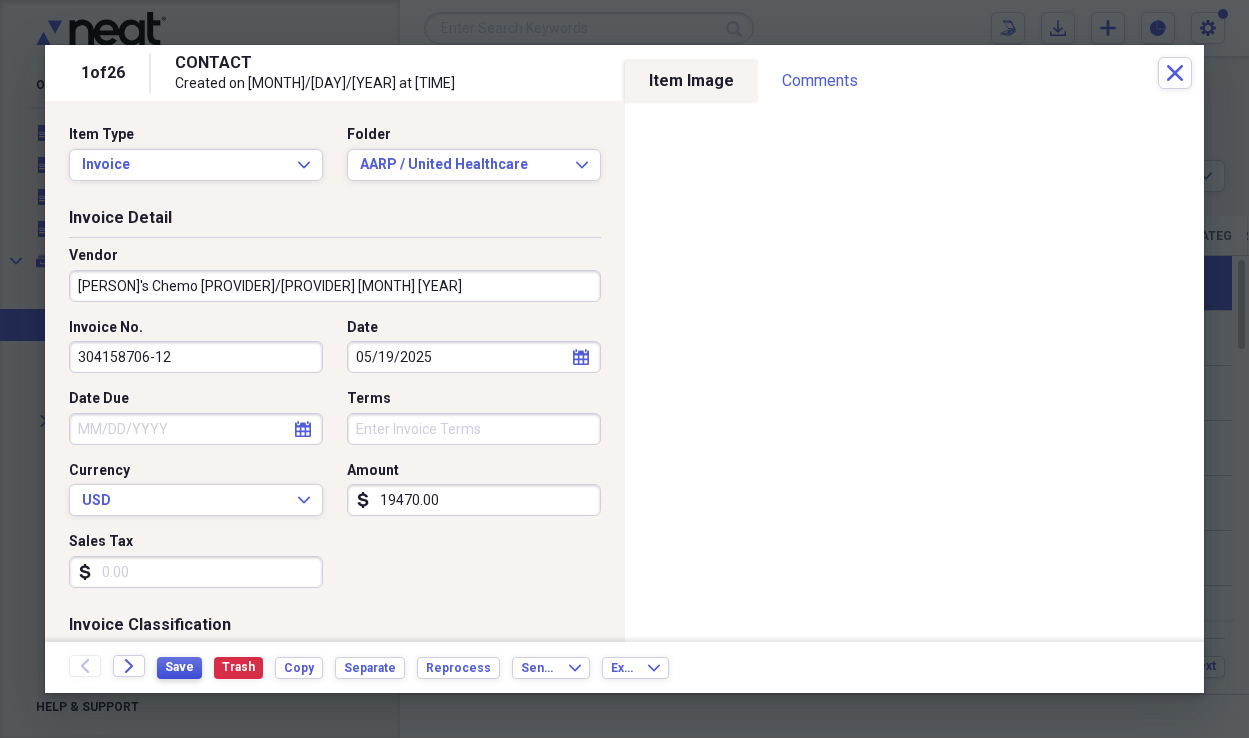 type on "[PERSON]'s Chemo [PROVIDER]/[PROVIDER] [MONTH] [YEAR]" 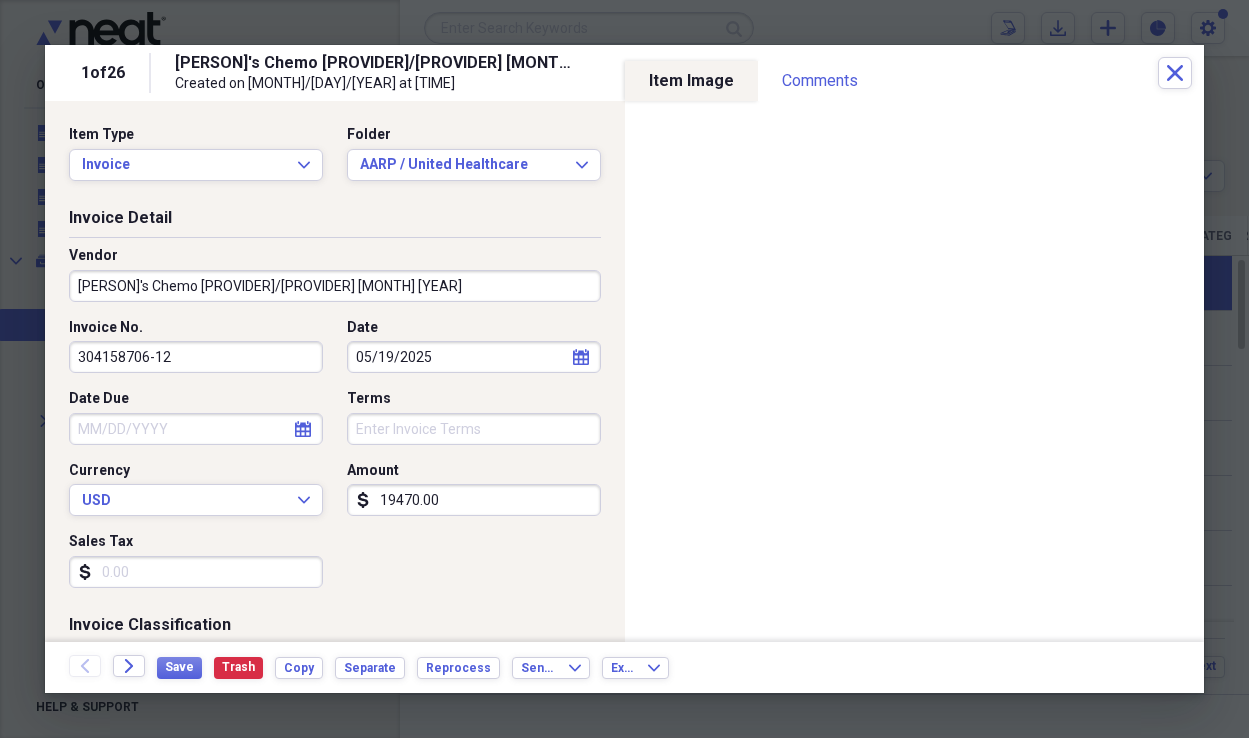 click at bounding box center (624, 369) 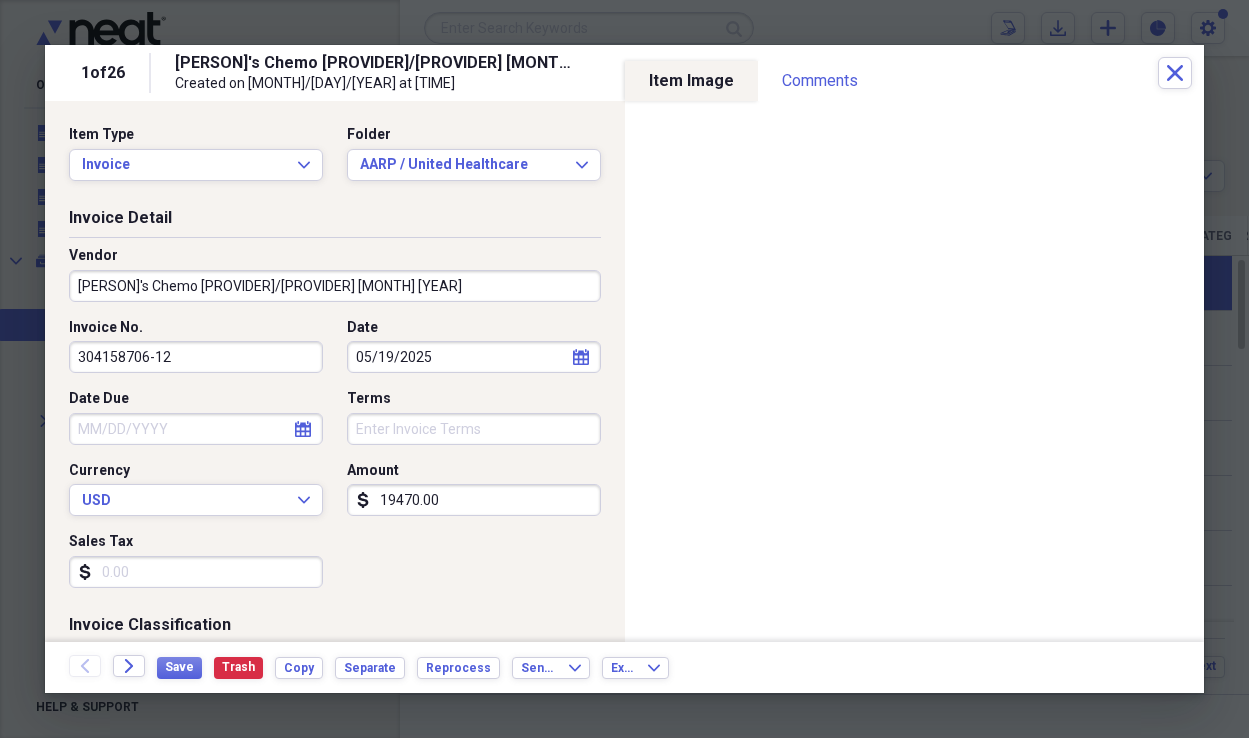 click at bounding box center [624, 369] 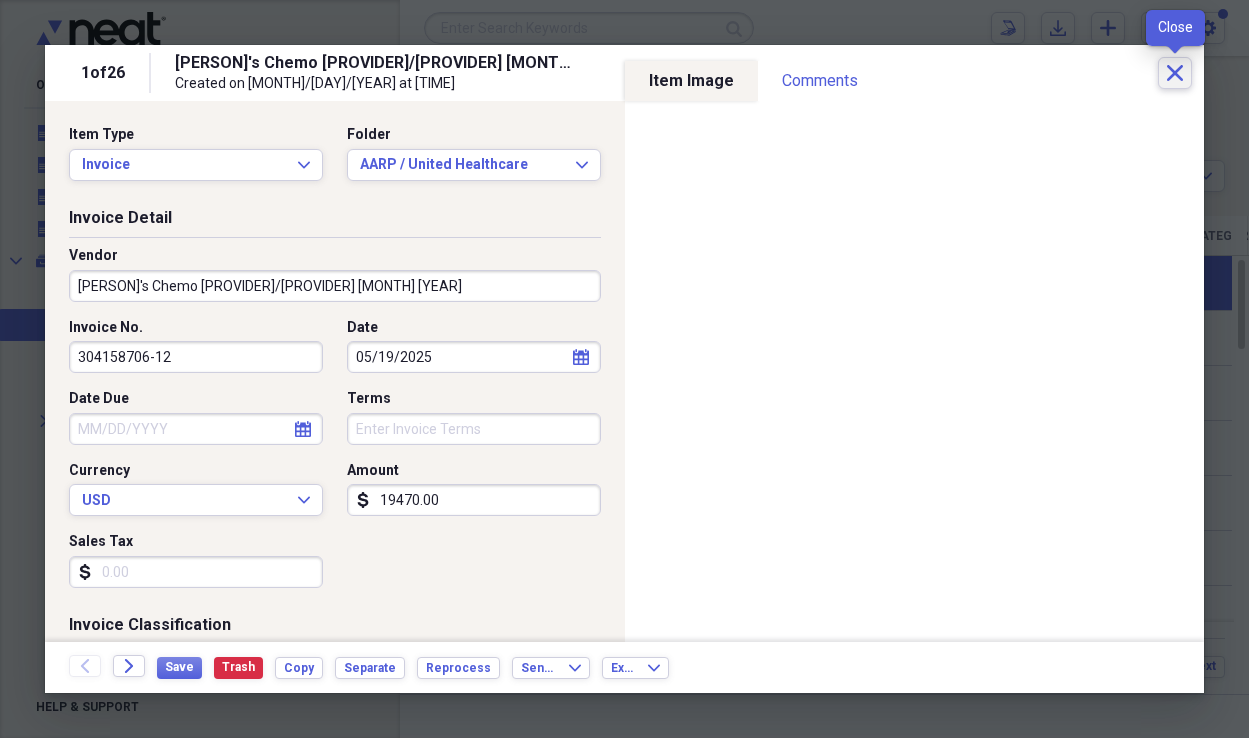 click on "Close" 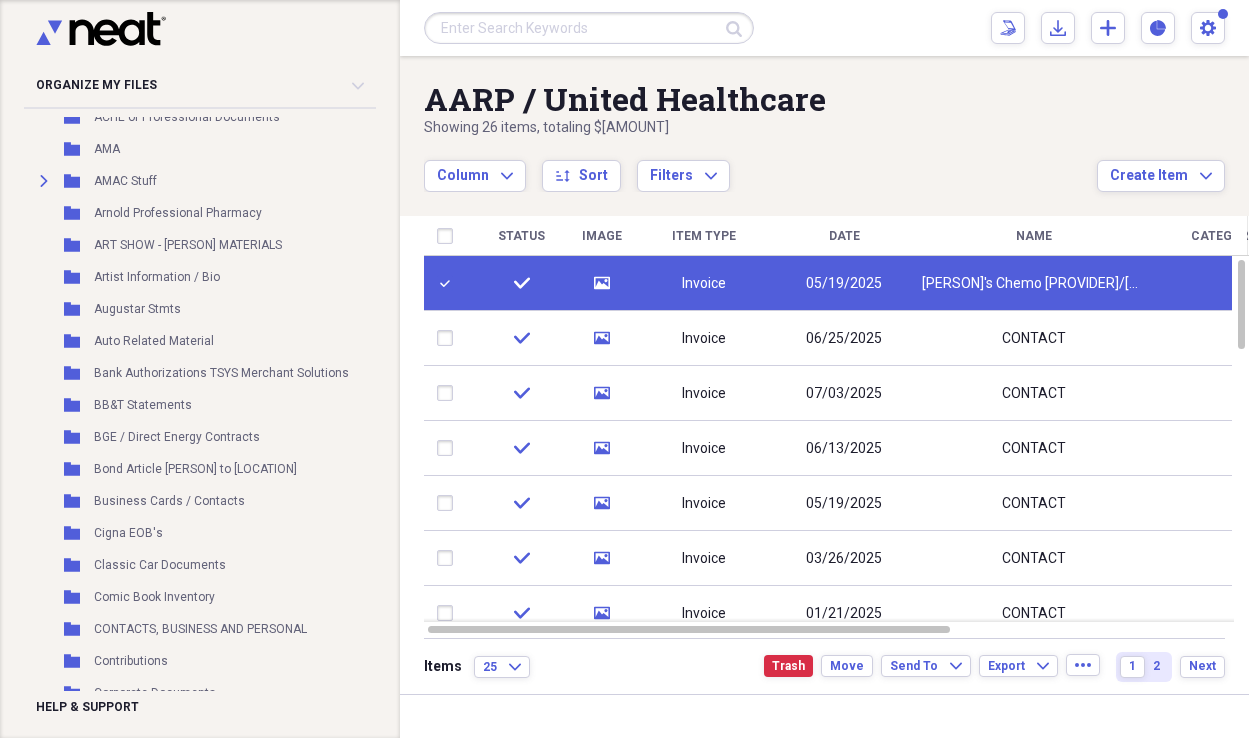 scroll, scrollTop: 244, scrollLeft: 0, axis: vertical 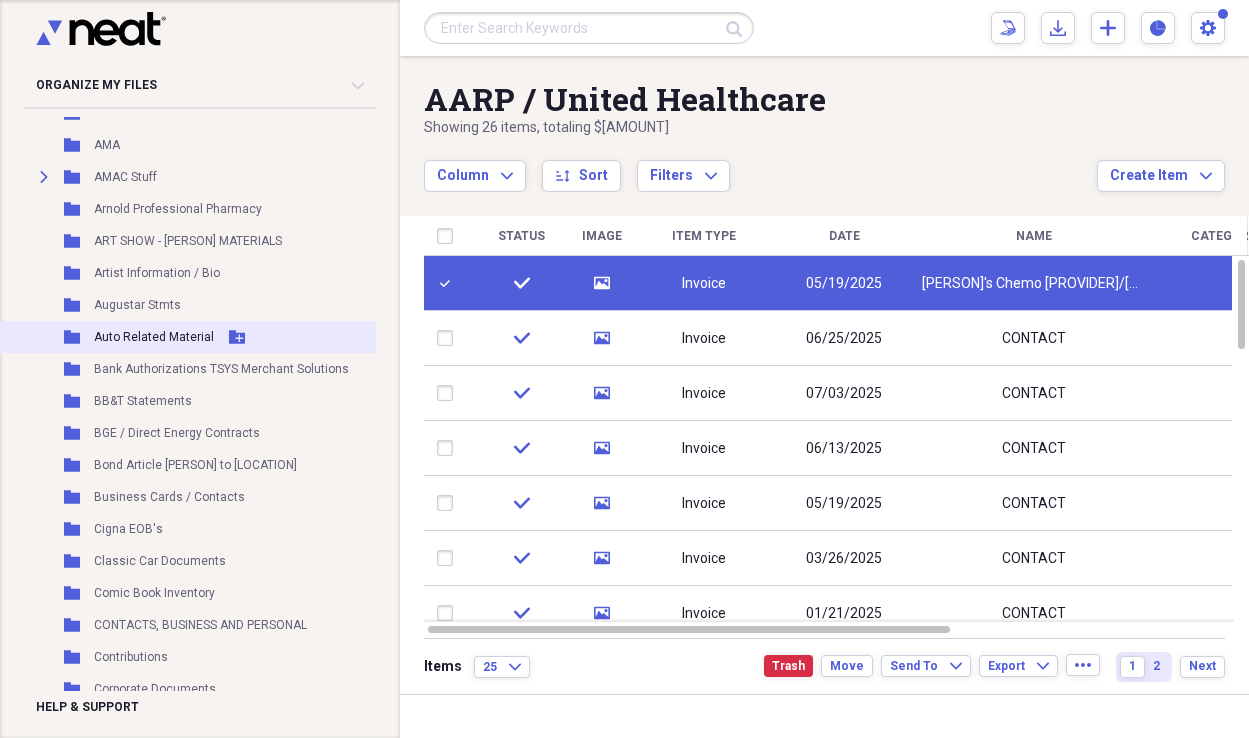 click on "Auto Related Material" at bounding box center (154, 337) 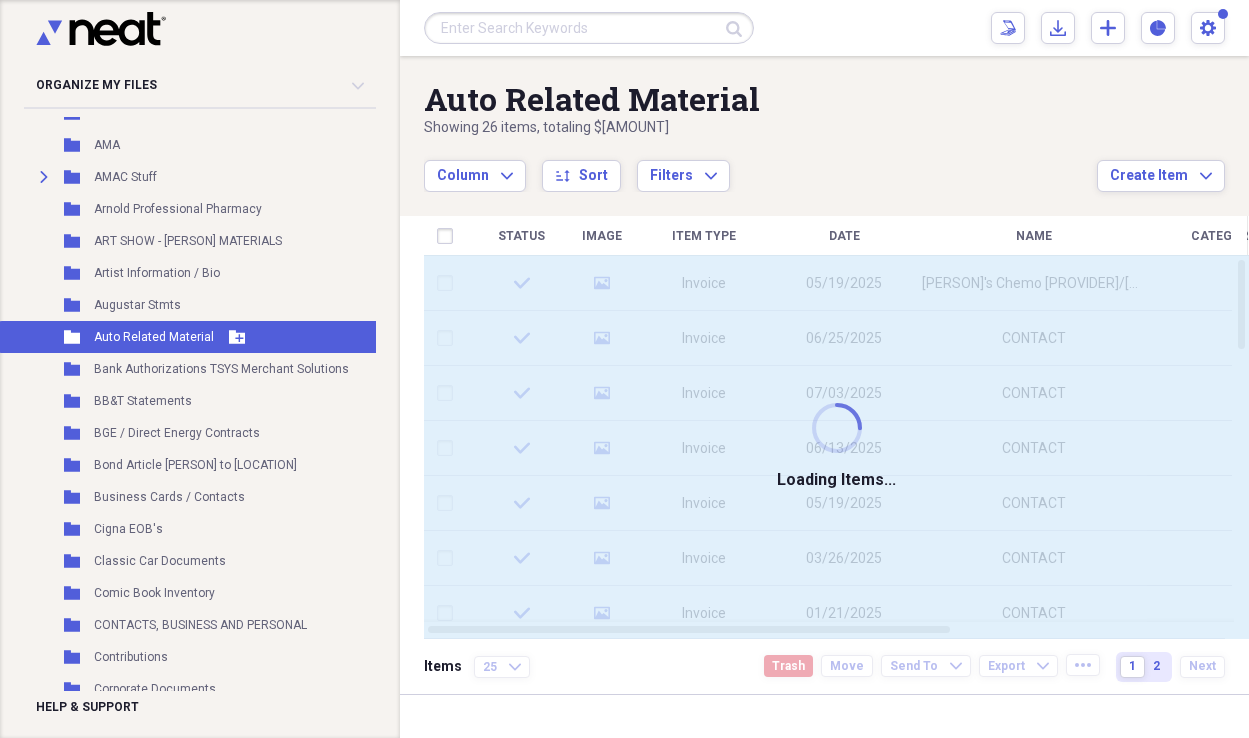 checkbox on "false" 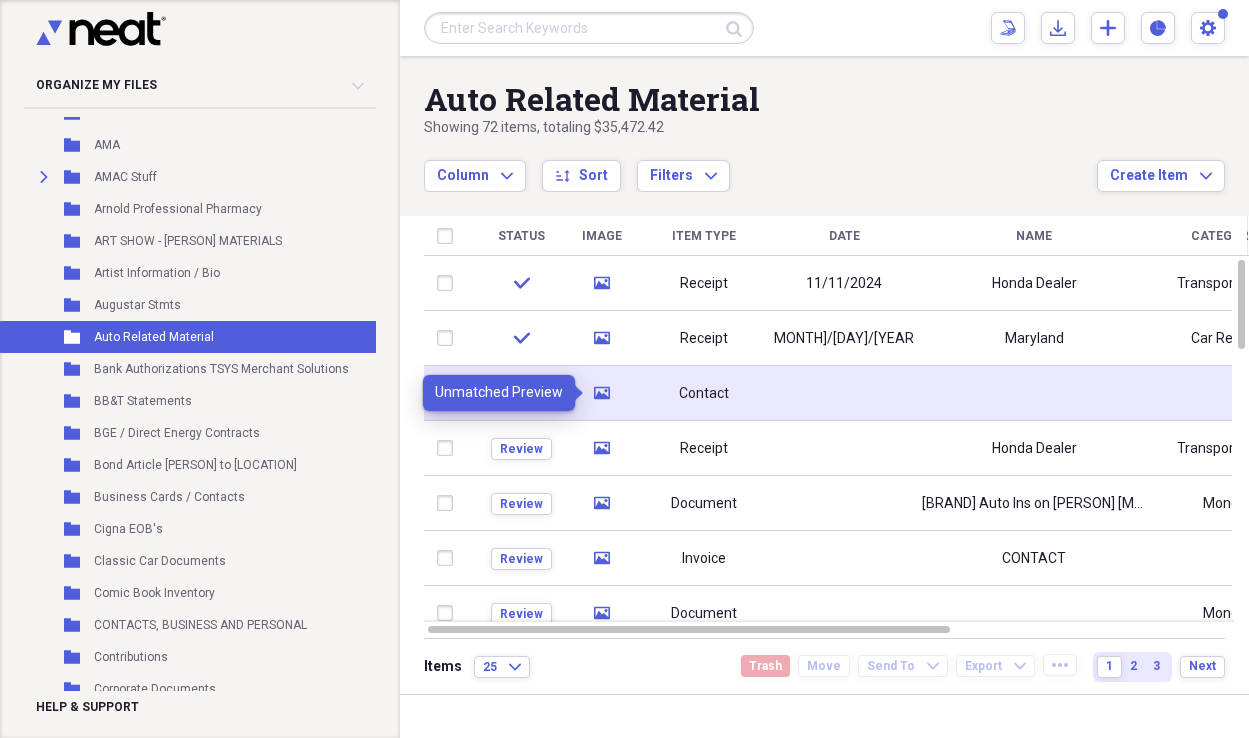 click 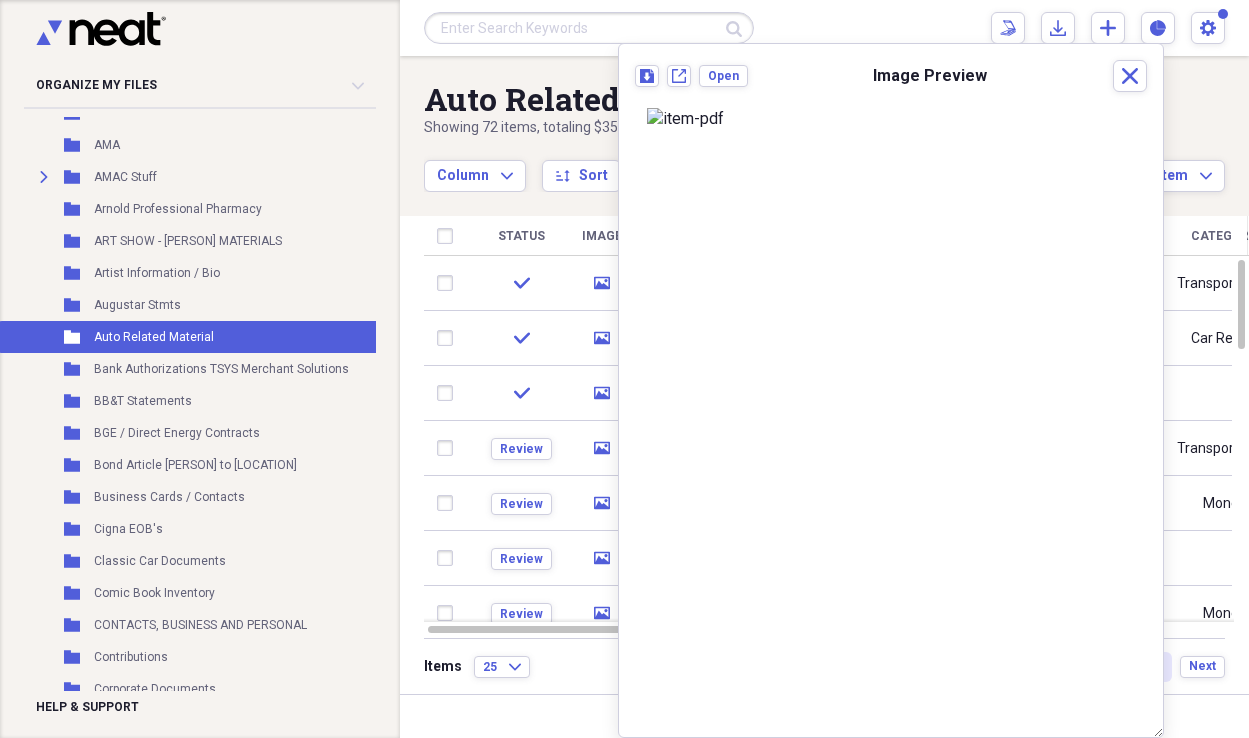 click at bounding box center (891, 412) 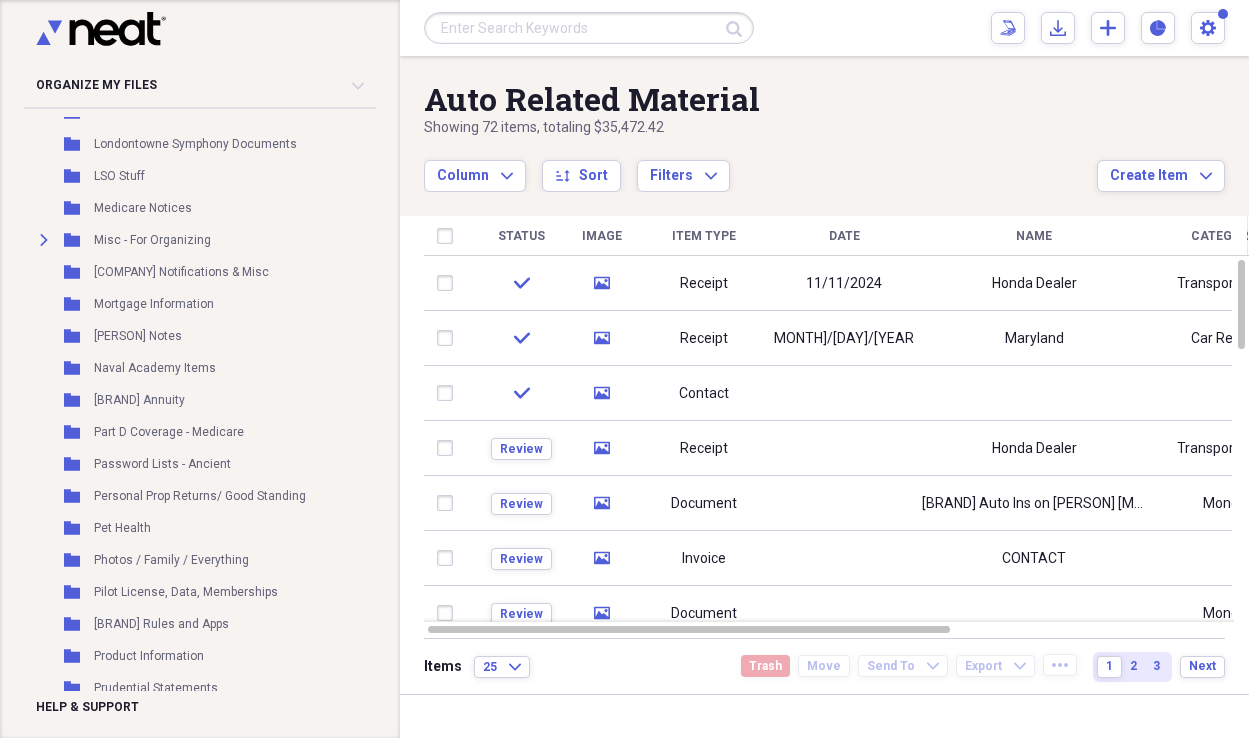 scroll, scrollTop: 1527, scrollLeft: 0, axis: vertical 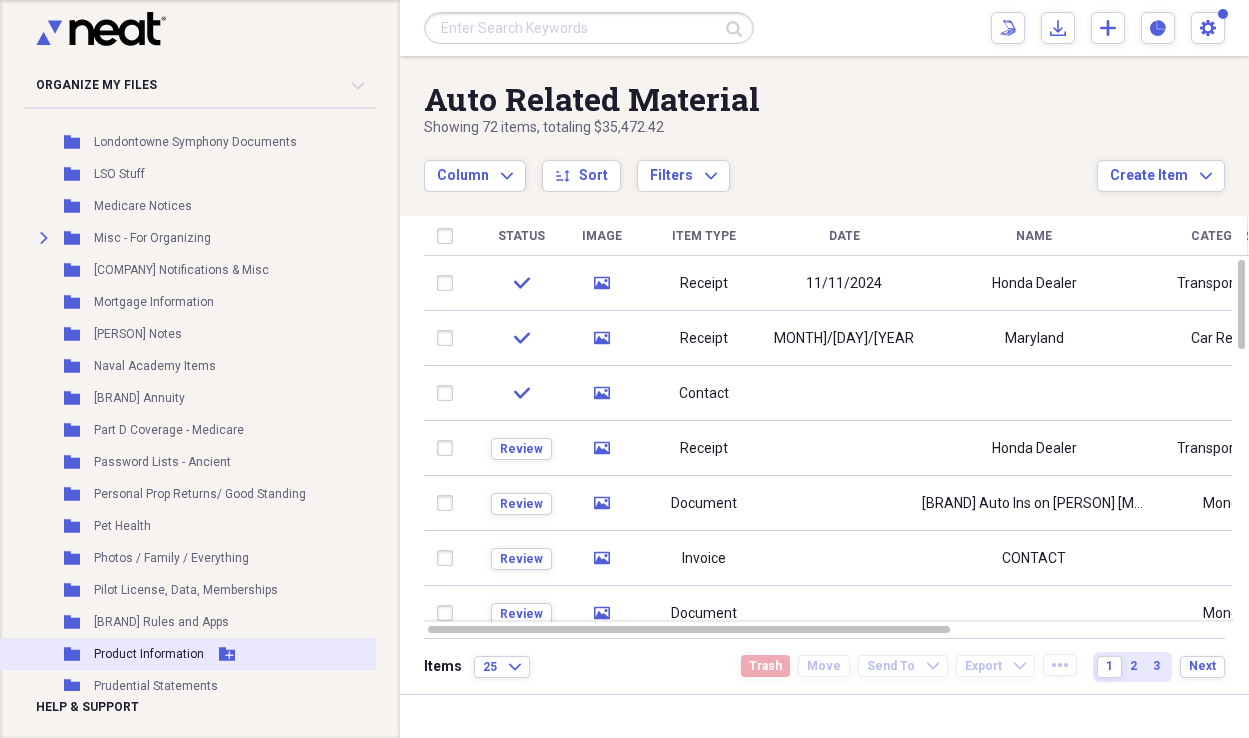 click on "Folder Product Information Add Folder" at bounding box center (205, 654) 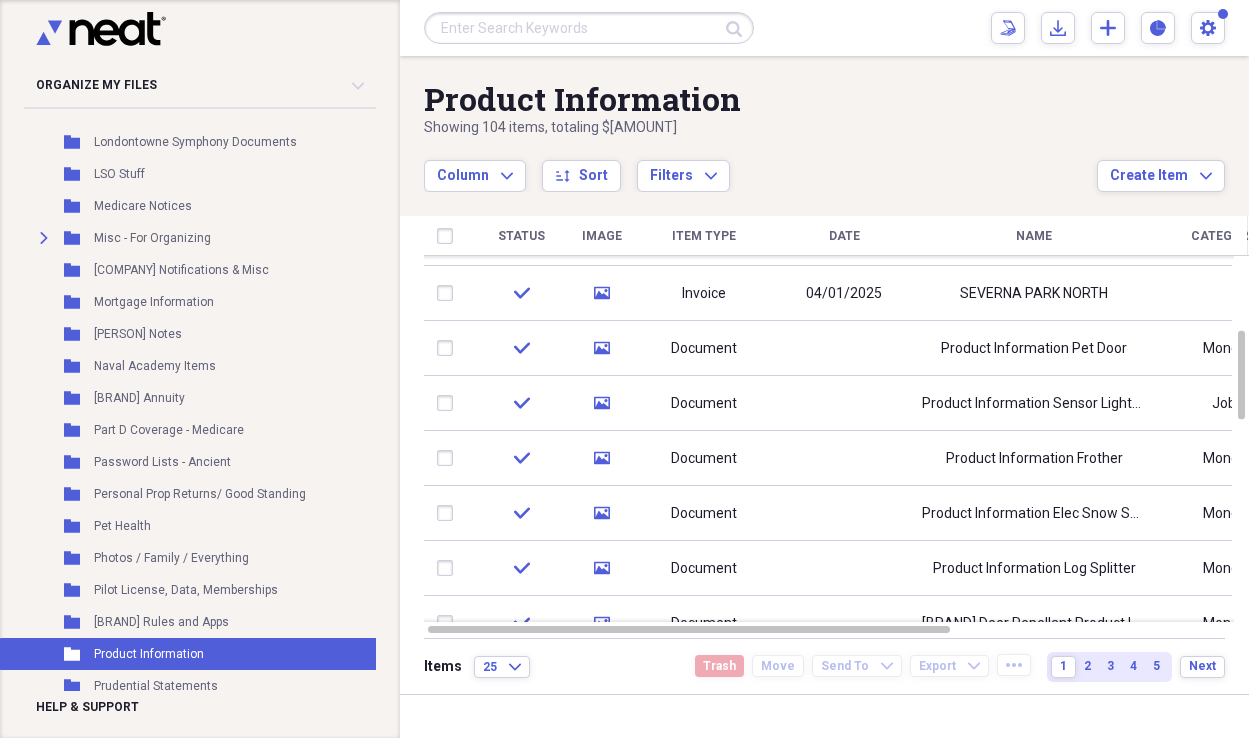 click on "Document" at bounding box center (704, 458) 